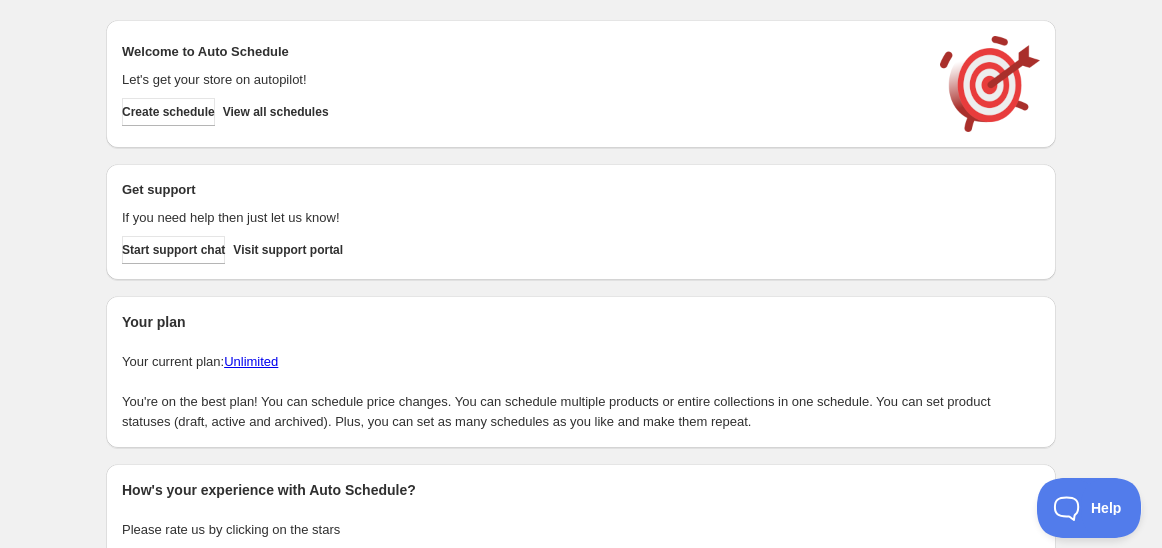 scroll, scrollTop: 0, scrollLeft: 0, axis: both 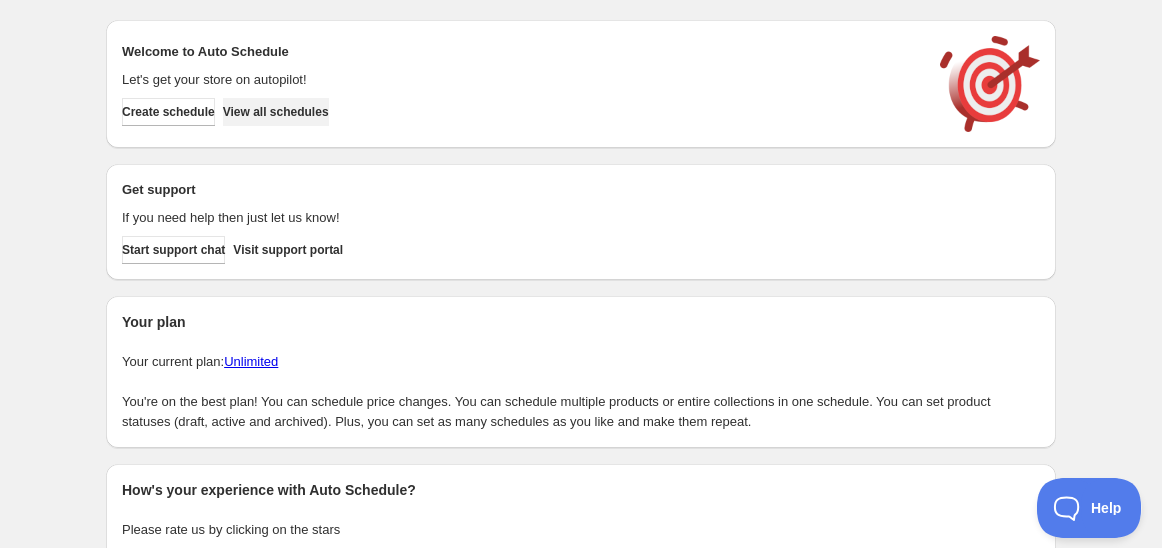 click on "View all schedules" at bounding box center (276, 112) 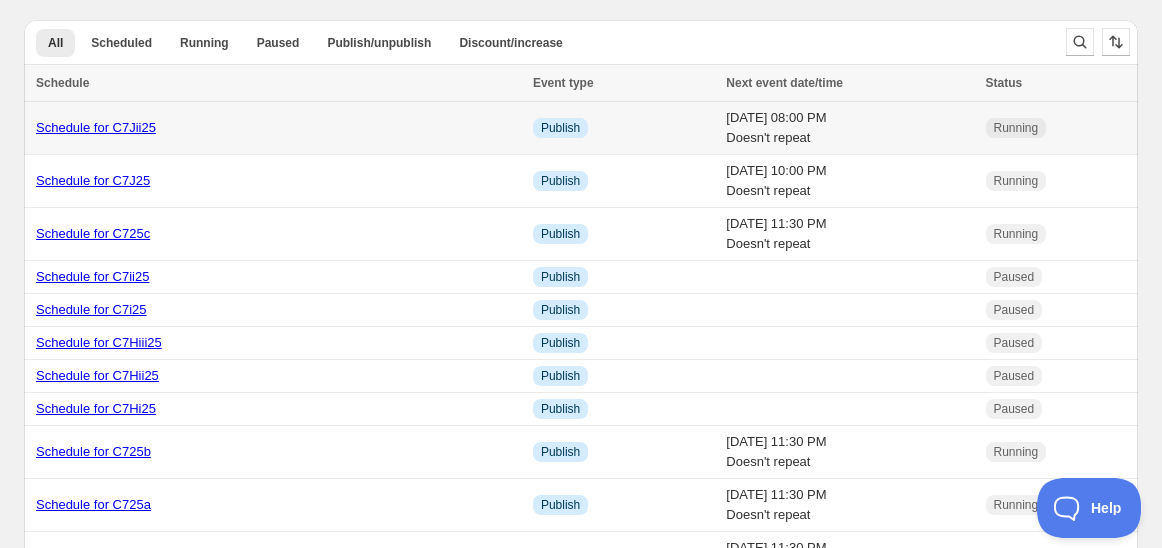 click on "Schedule for C7Jii25" at bounding box center (96, 127) 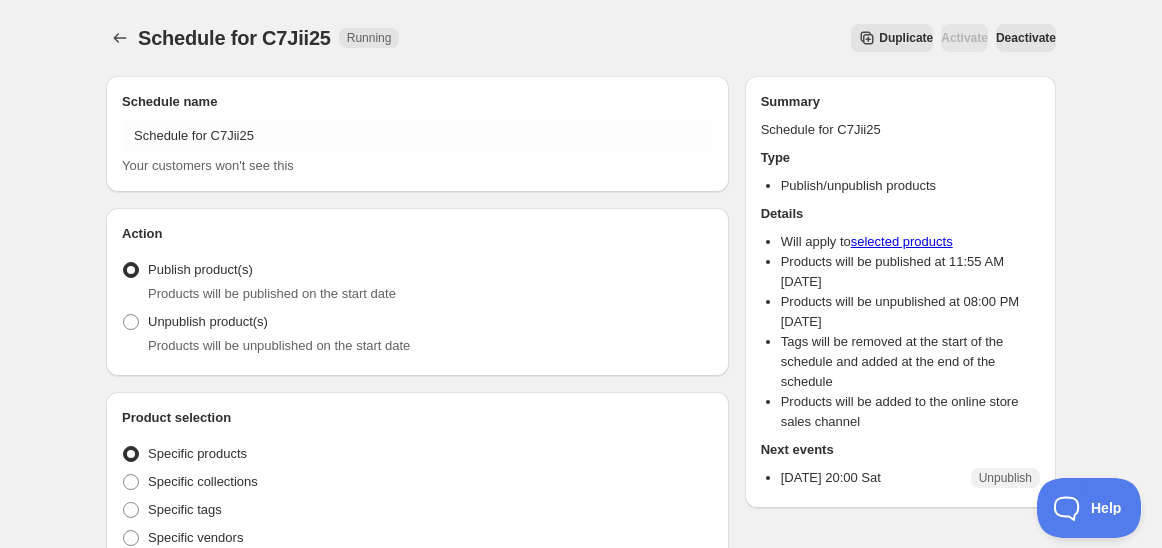 click on "Duplicate" at bounding box center (906, 38) 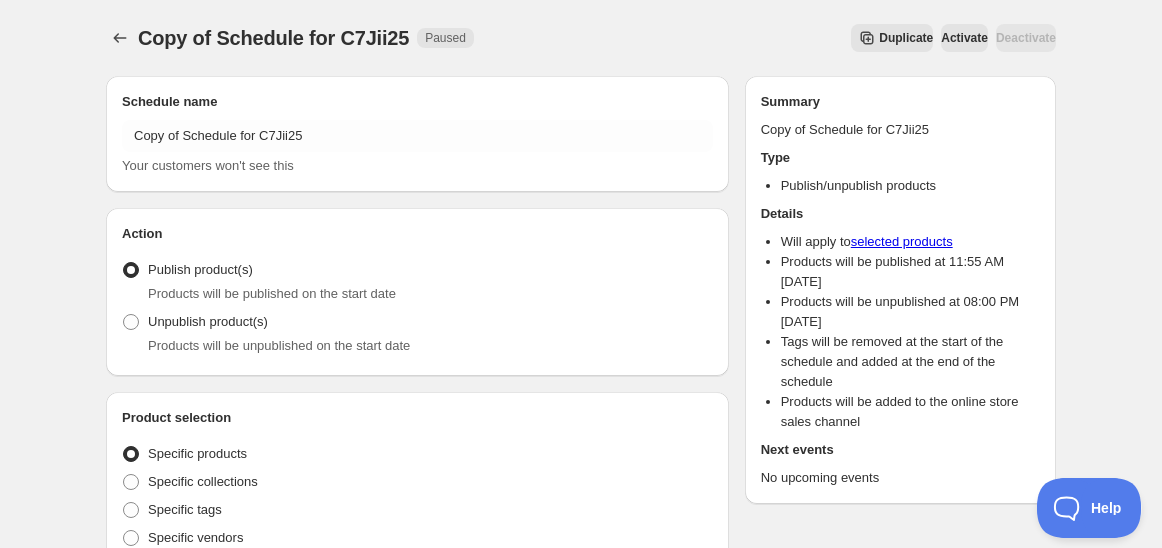 click on "Copy of Schedule for C7Jii25 Your customers won't see this" at bounding box center (417, 148) 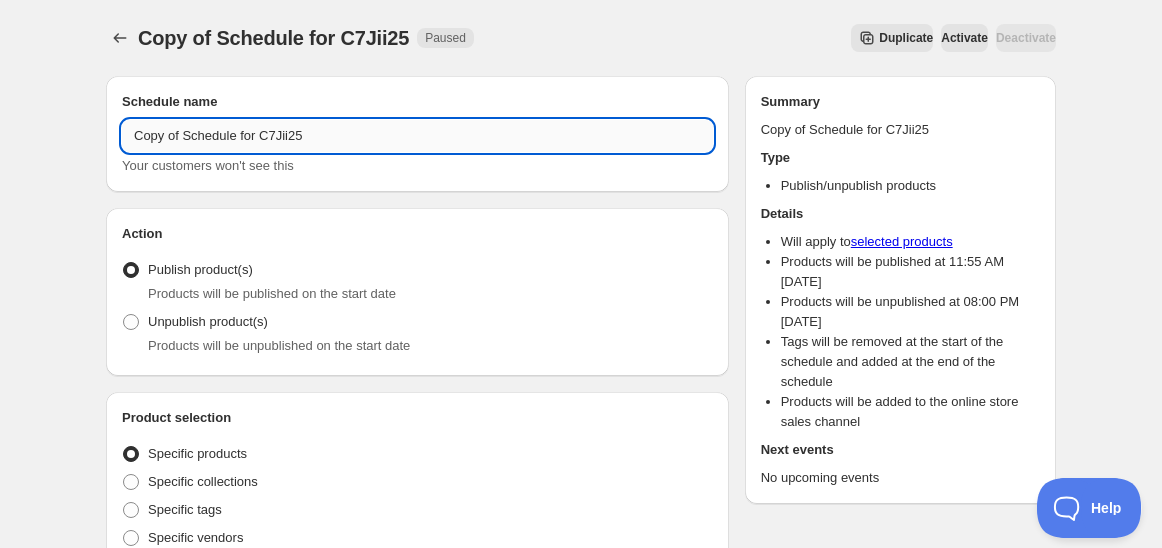 click on "Copy of Schedule for C7Jii25" at bounding box center (417, 136) 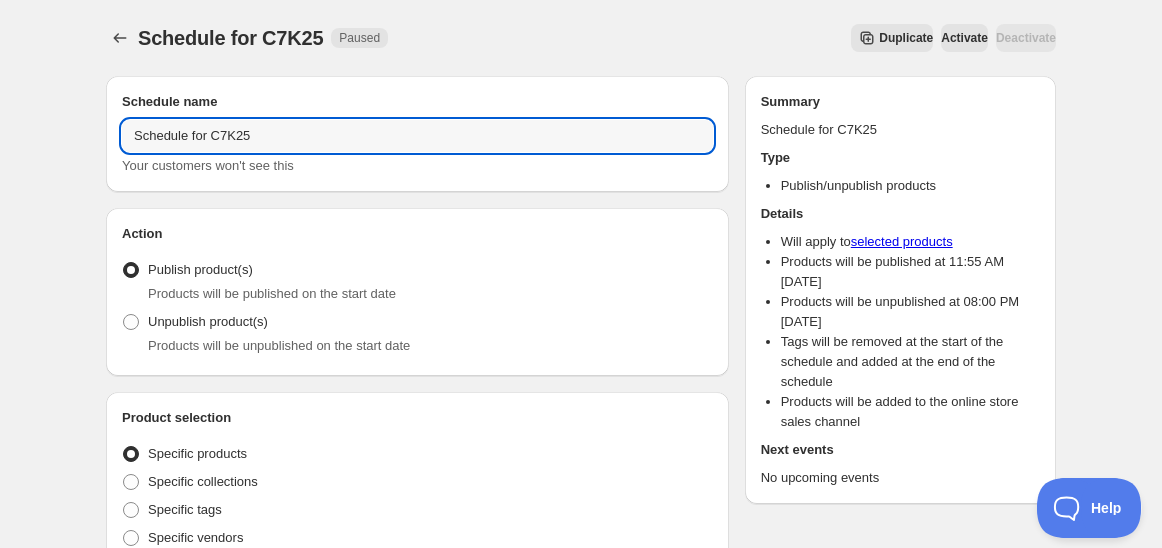 type on "Schedule for C7K25" 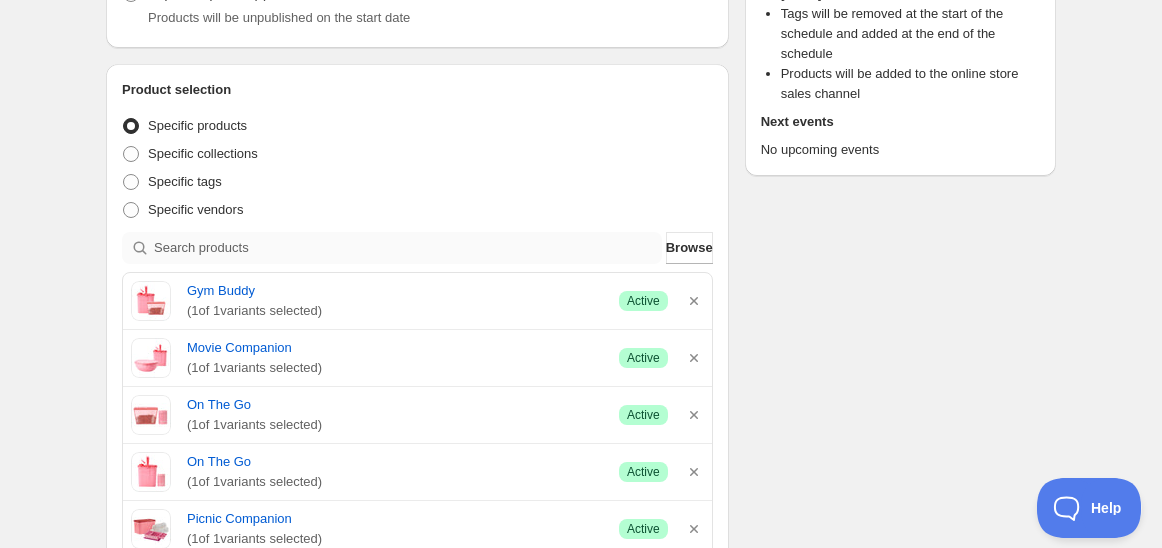 scroll, scrollTop: 333, scrollLeft: 0, axis: vertical 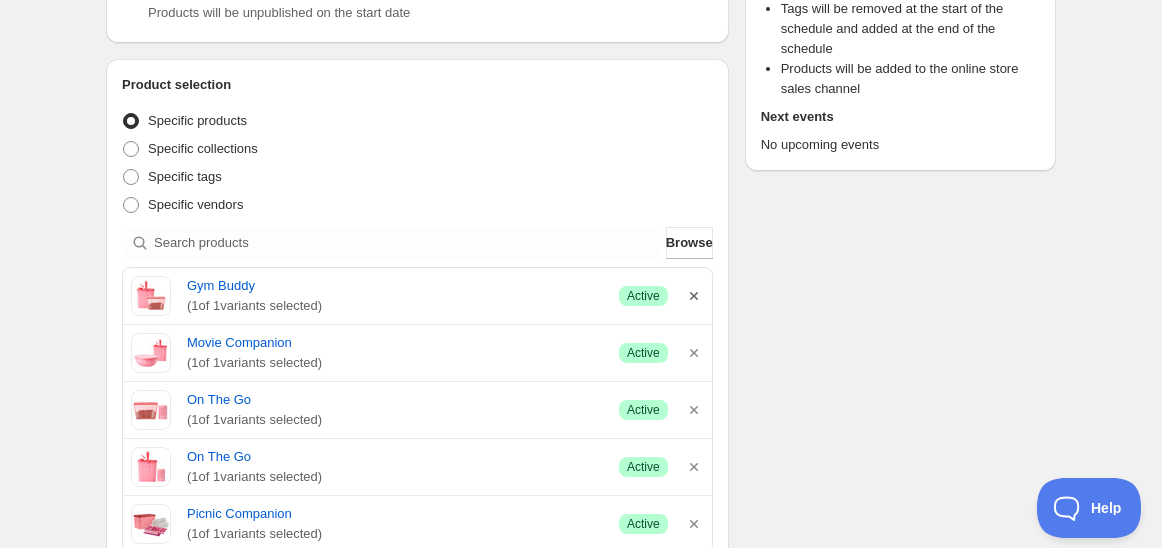 click 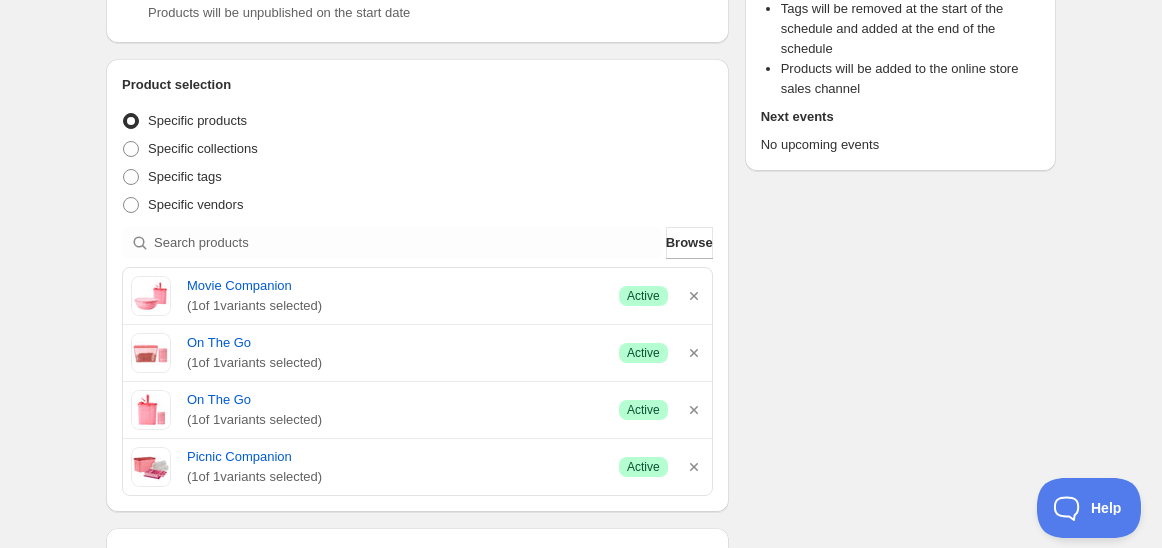 click 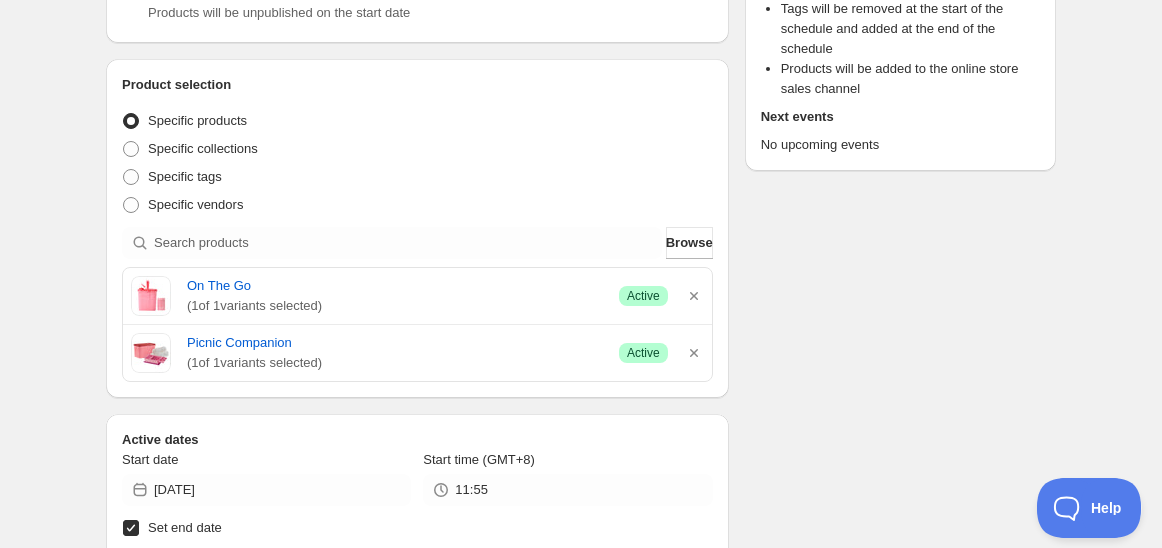 click 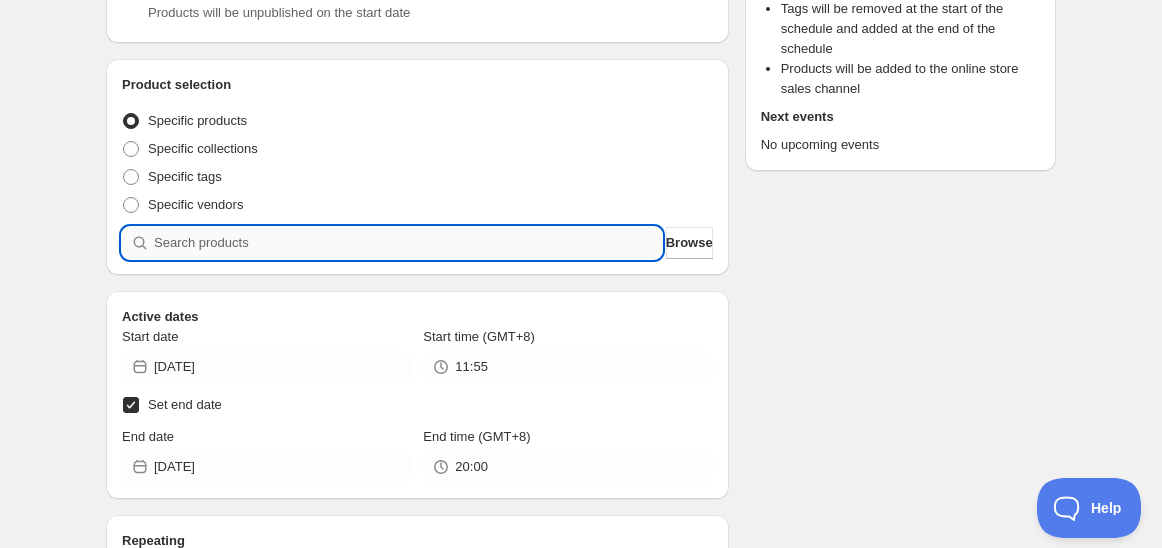 click at bounding box center (408, 243) 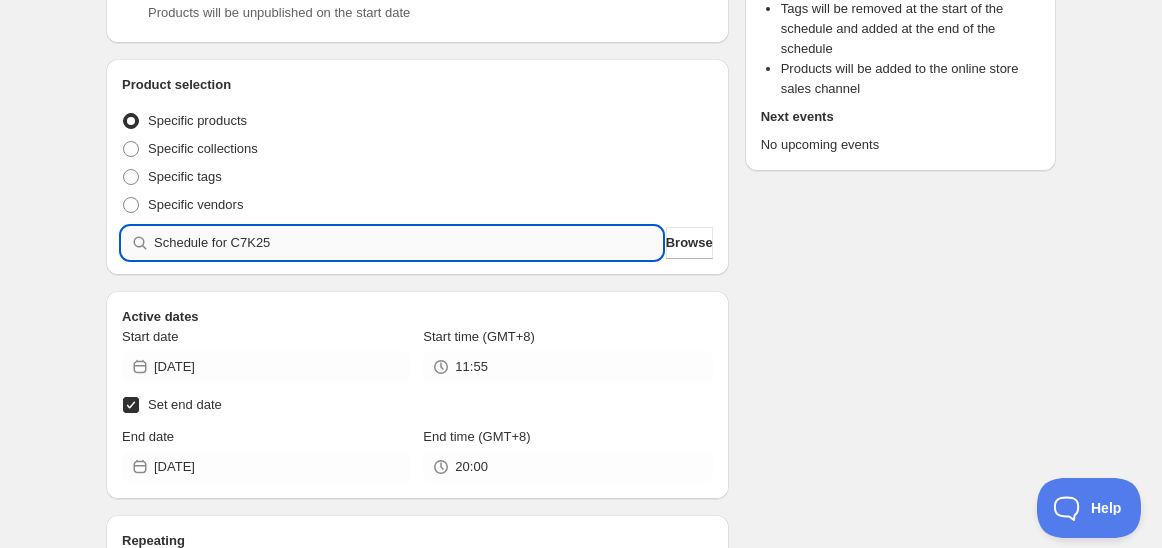 type 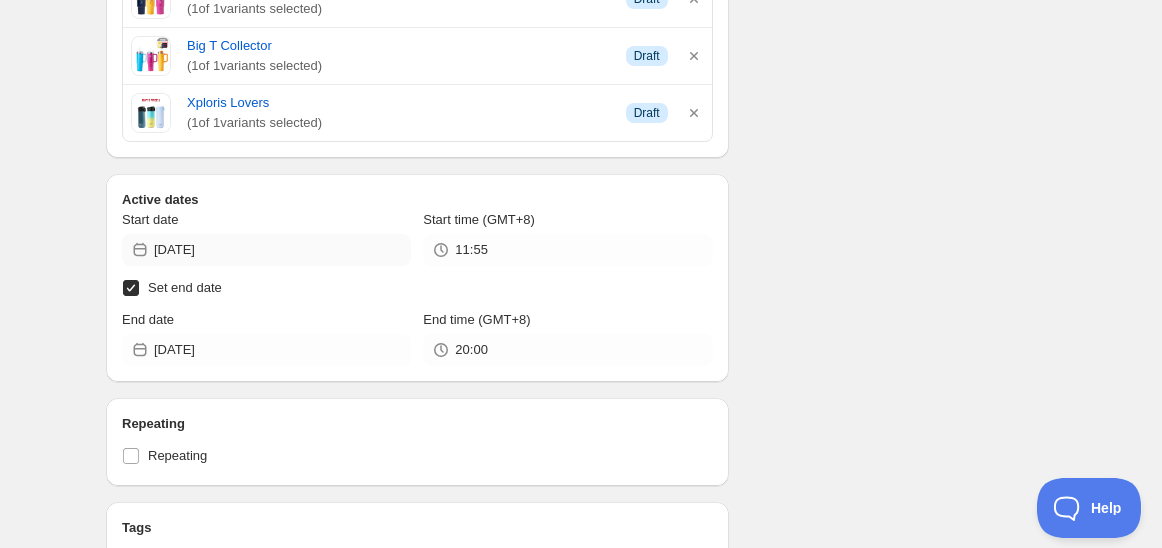 scroll, scrollTop: 777, scrollLeft: 0, axis: vertical 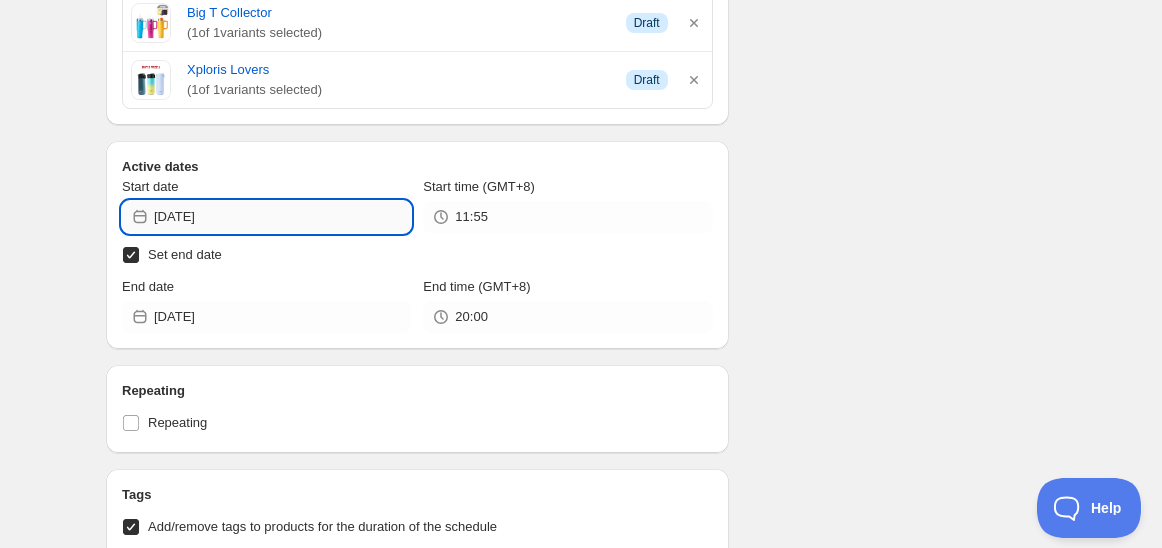 click on "[DATE]" at bounding box center [282, 217] 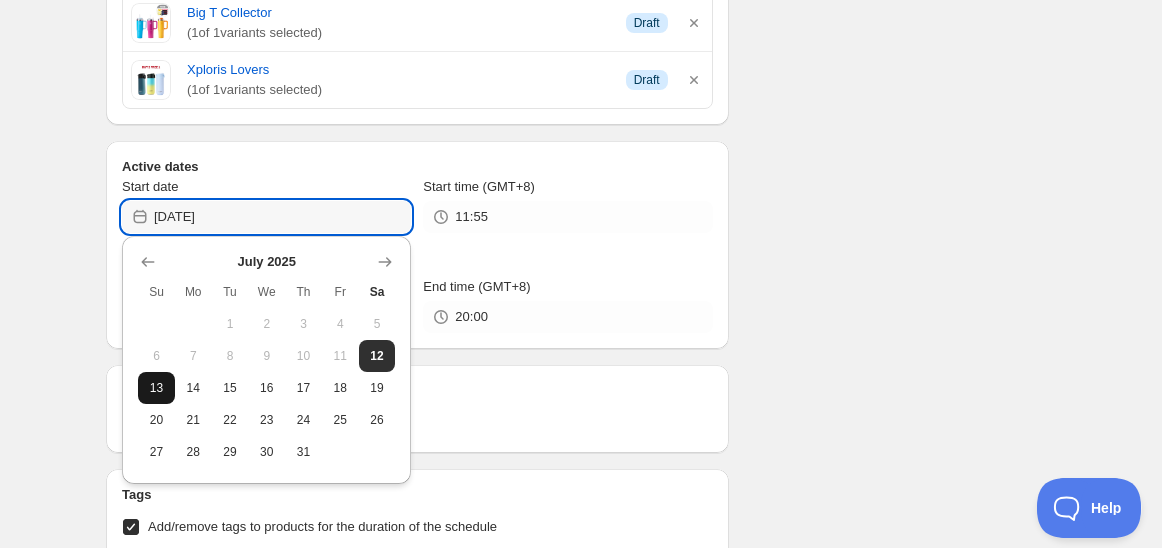 click on "13" at bounding box center [156, 388] 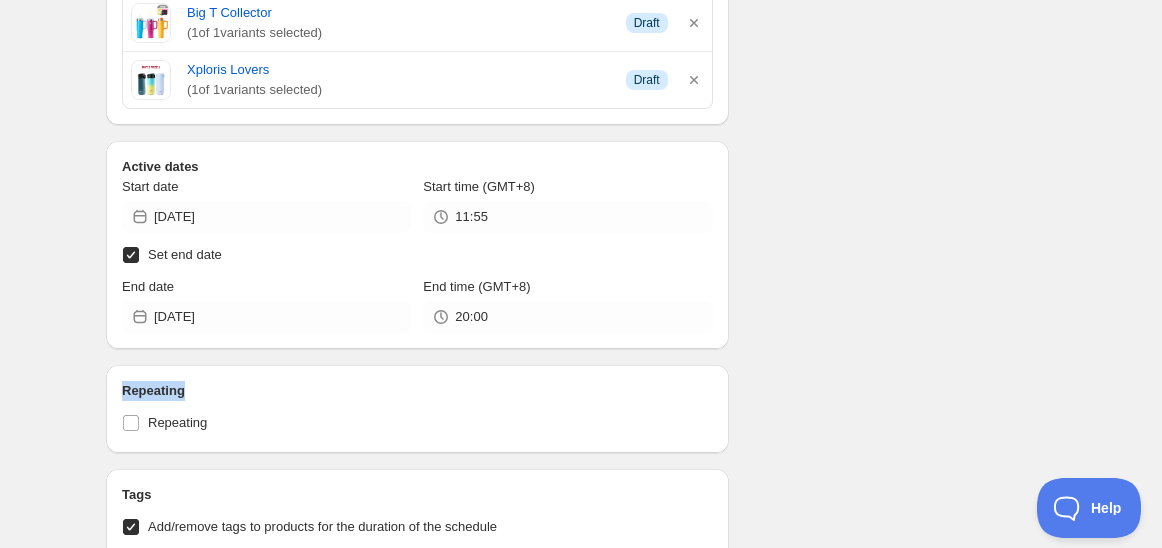 click on "Repeating" at bounding box center [417, 391] 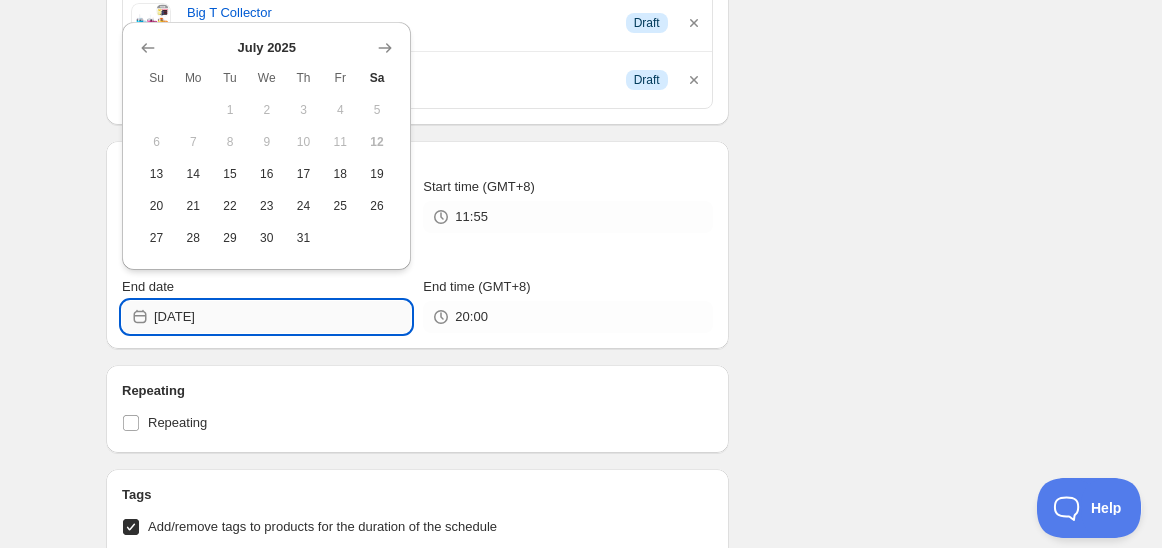 click on "[DATE]" at bounding box center (282, 317) 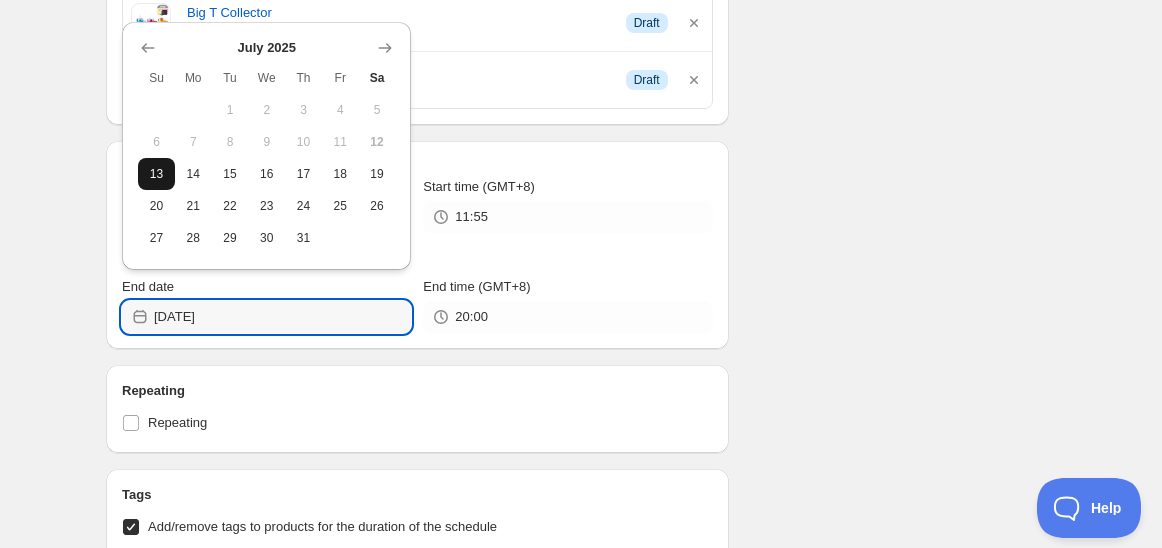 click on "13" at bounding box center [156, 174] 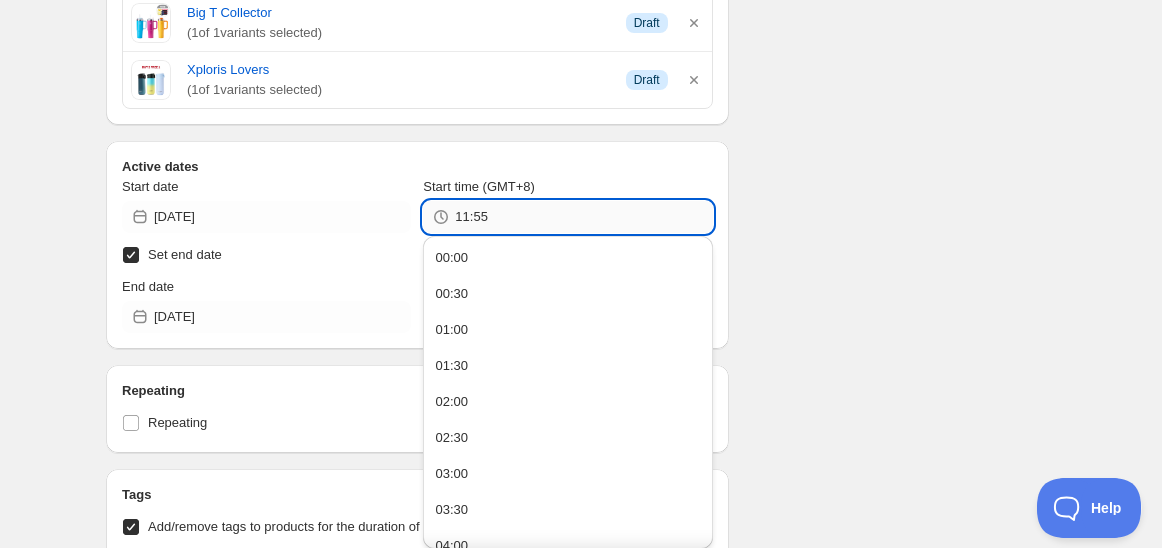 click on "11:55" at bounding box center [583, 217] 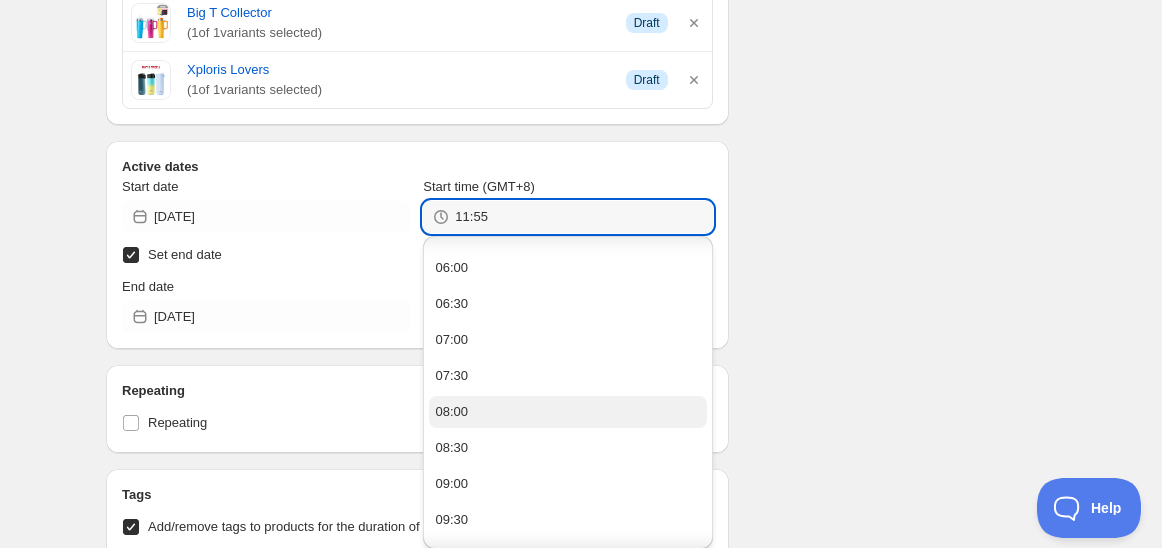 scroll, scrollTop: 444, scrollLeft: 0, axis: vertical 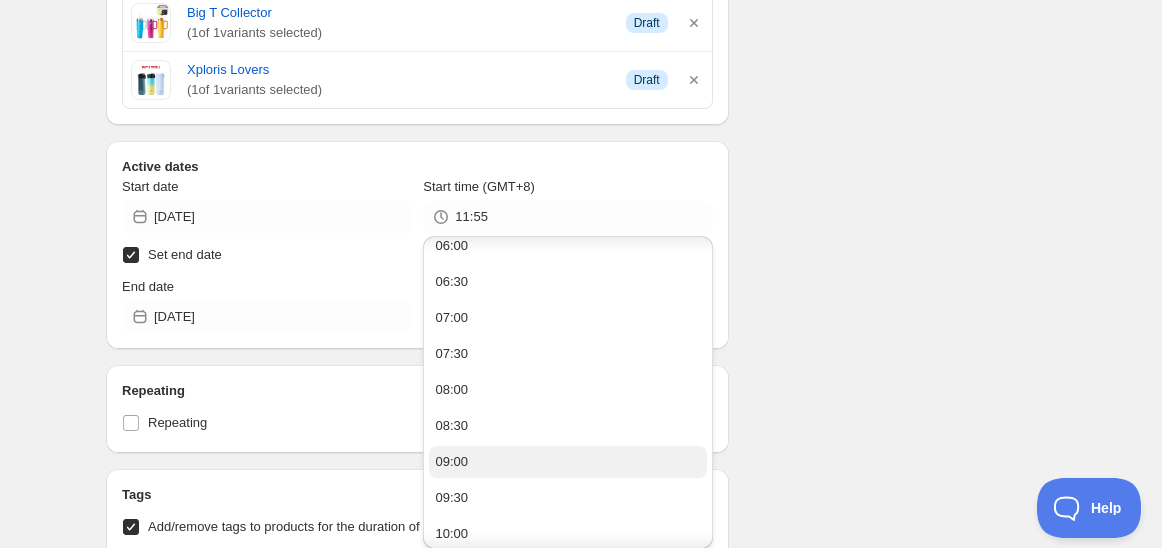 click on "09:00" at bounding box center (567, 462) 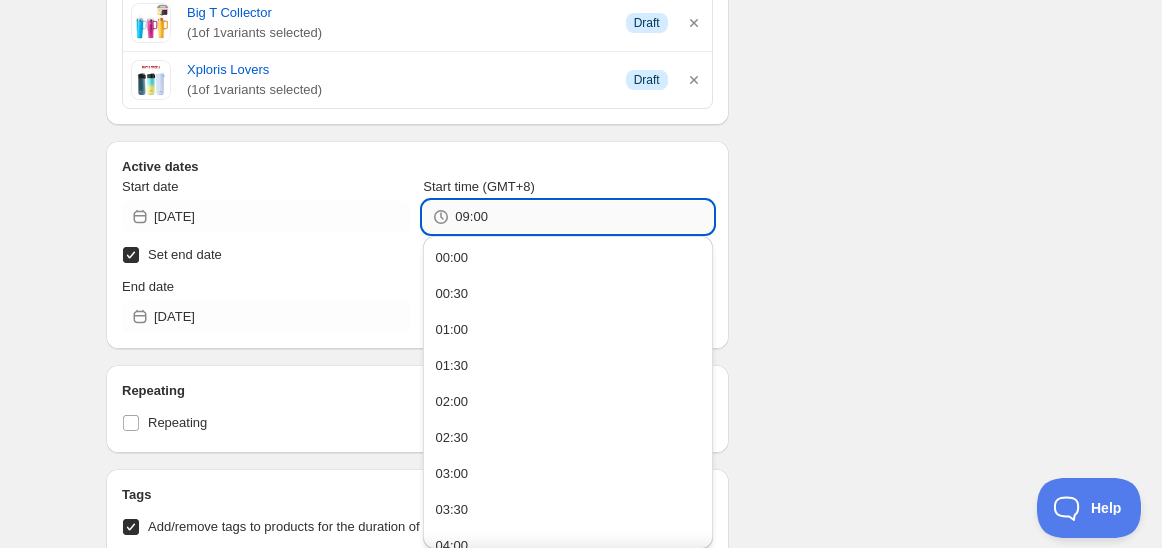 drag, startPoint x: 476, startPoint y: 215, endPoint x: 497, endPoint y: 213, distance: 21.095022 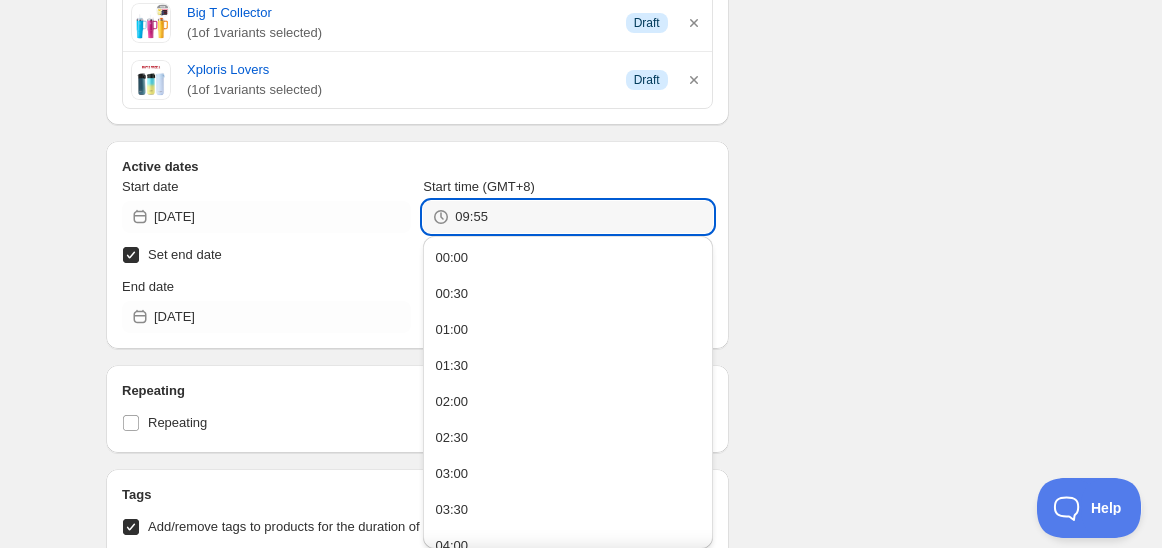 type on "09:55" 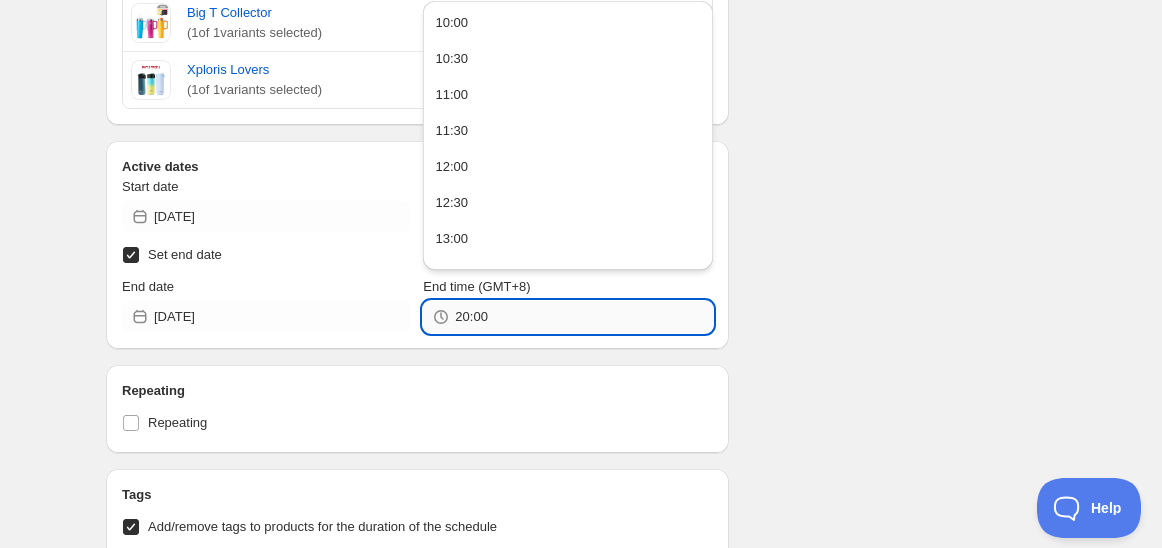 click on "20:00" at bounding box center (583, 317) 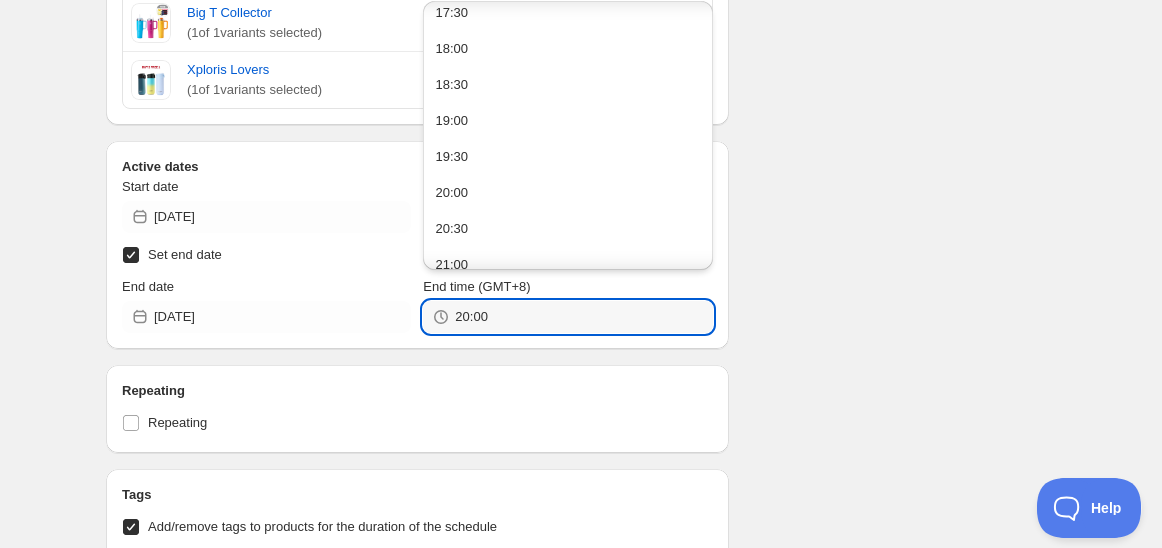 scroll, scrollTop: 666, scrollLeft: 0, axis: vertical 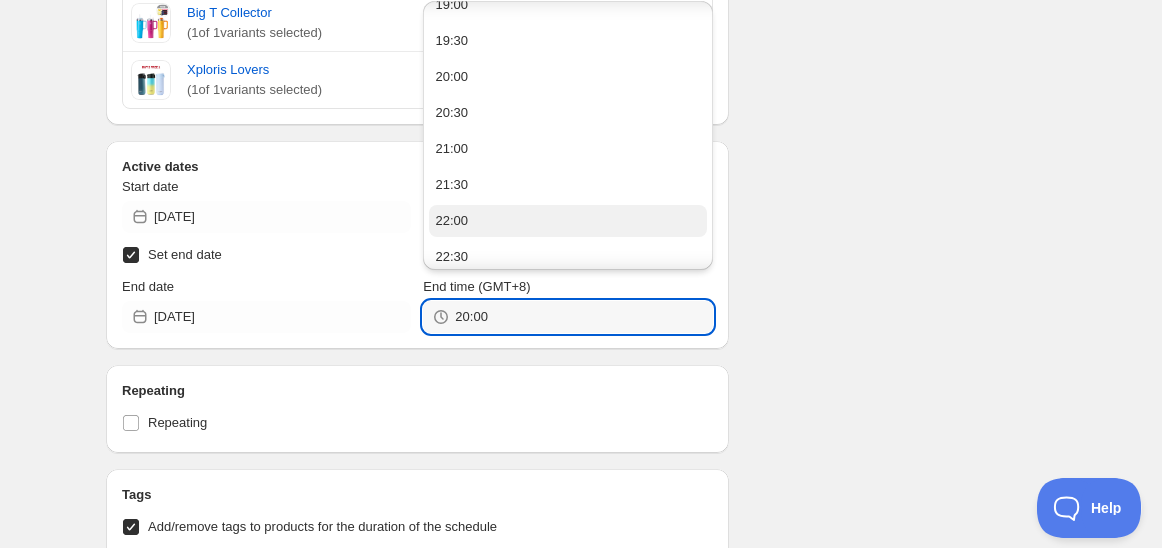 click on "22:00" at bounding box center [451, 221] 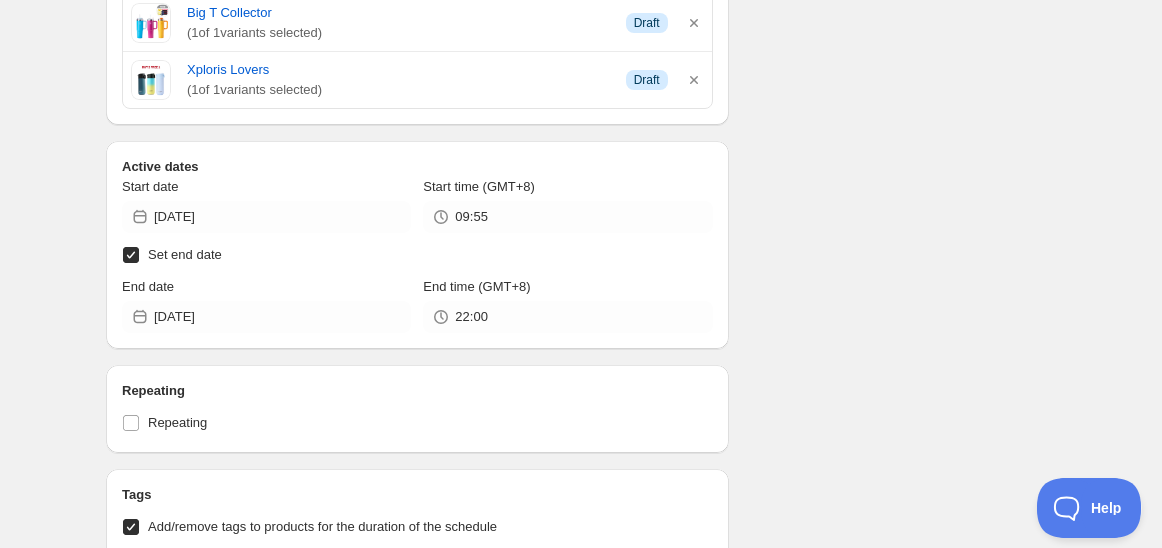 click on "Schedule name Schedule for C7K25 Your customers won't see this Action Action Publish product(s) Products will be published on the start date Unpublish product(s) Products will be unpublished on the start date Product selection Entity type Specific products Specific collections Specific tags Specific vendors Browse Big T Collector ( 1  of   1  variants selected) Info Draft Big T Collector ( 1  of   1  variants selected) Info Draft Big T Collector ( 1  of   1  variants selected) Info Draft Big T Collector ( 1  of   1  variants selected) Info Draft Xploris Lovers ( 1  of   1  variants selected) Info Draft Active dates Start date 2025-07-13 Start time (GMT+8) 09:55 Set end date End date 2025-07-13 End time (GMT+8) 22:00 Repeating Repeating Ok Cancel Every 1 Date range Days Weeks Months Years Days Ends Never On specific date After a number of occurances Tags Add/remove tags to products for the duration of the schedule Tag type Add tags at start of schedule, remove at end Tags testing Countdown timer Anything else?" at bounding box center (573, 278) 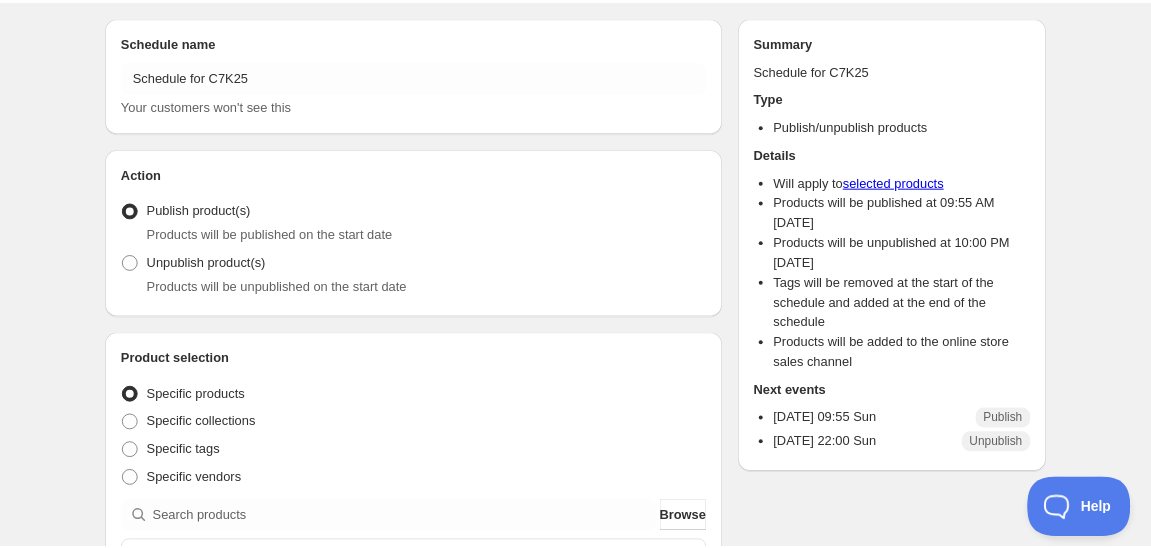 scroll, scrollTop: 0, scrollLeft: 0, axis: both 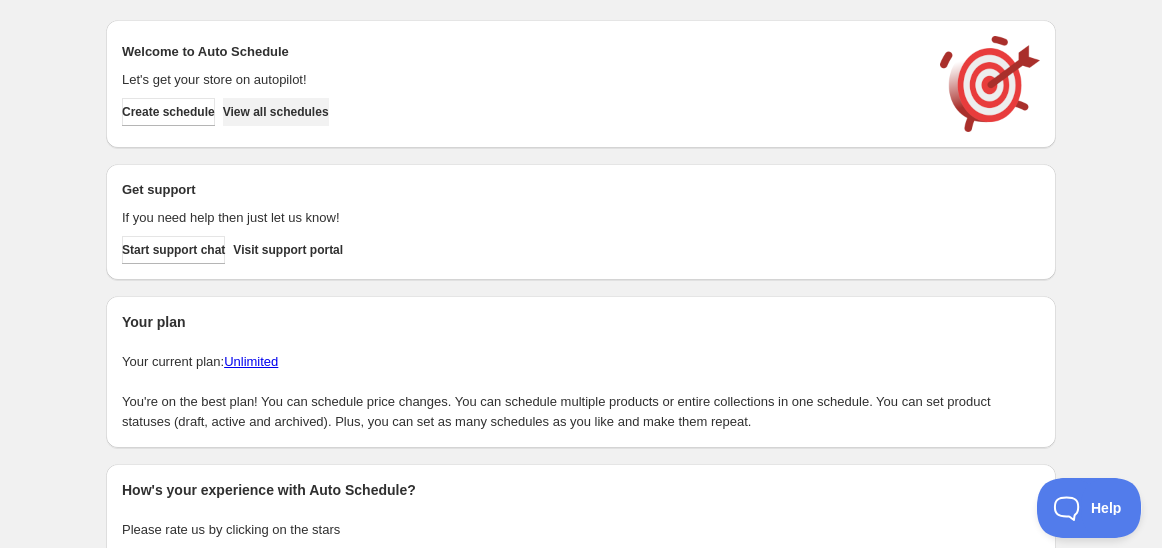 click on "View all schedules" at bounding box center (276, 112) 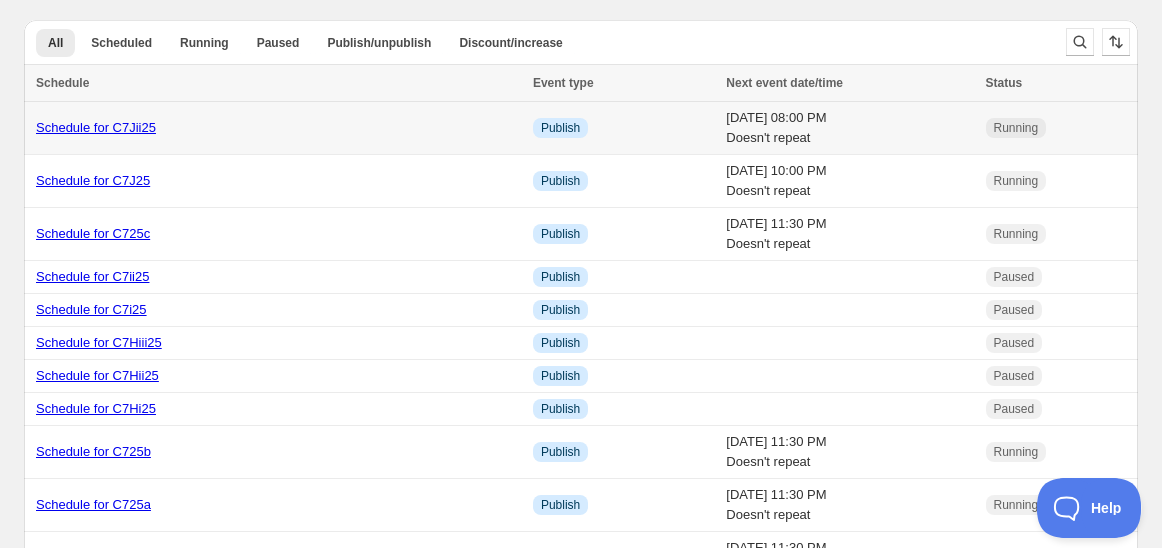 click on "Schedule for C7Jii25" at bounding box center [96, 127] 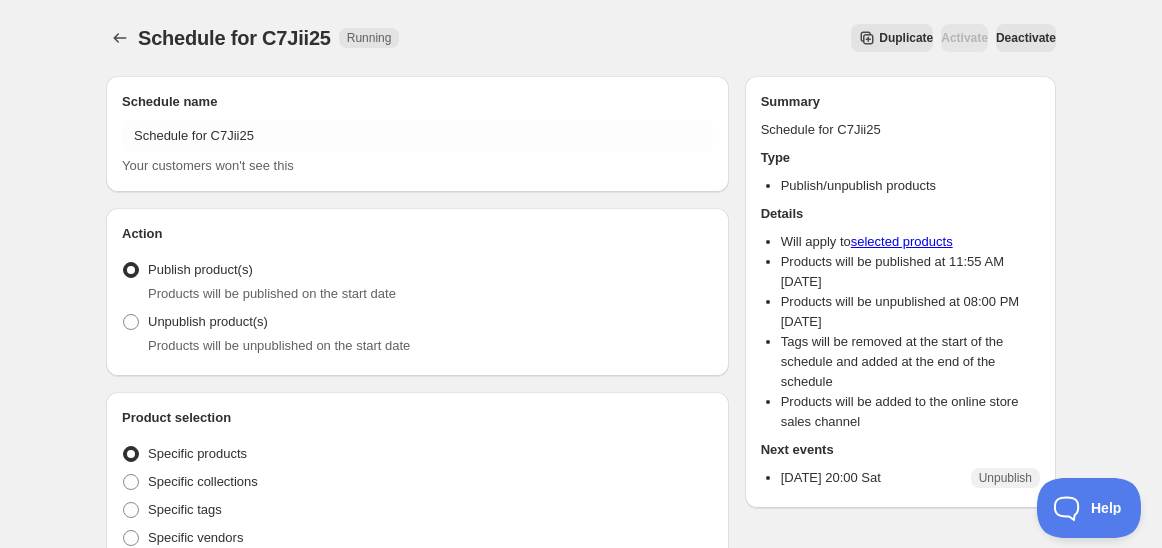 click on "Duplicate" at bounding box center (906, 38) 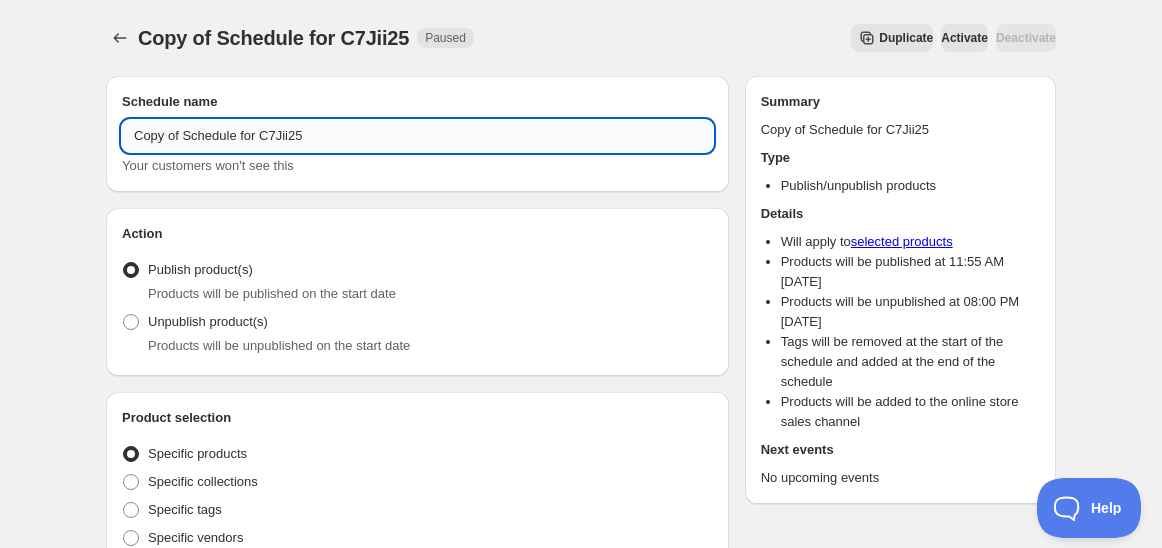 click on "Copy of Schedule for C7Jii25" at bounding box center [417, 136] 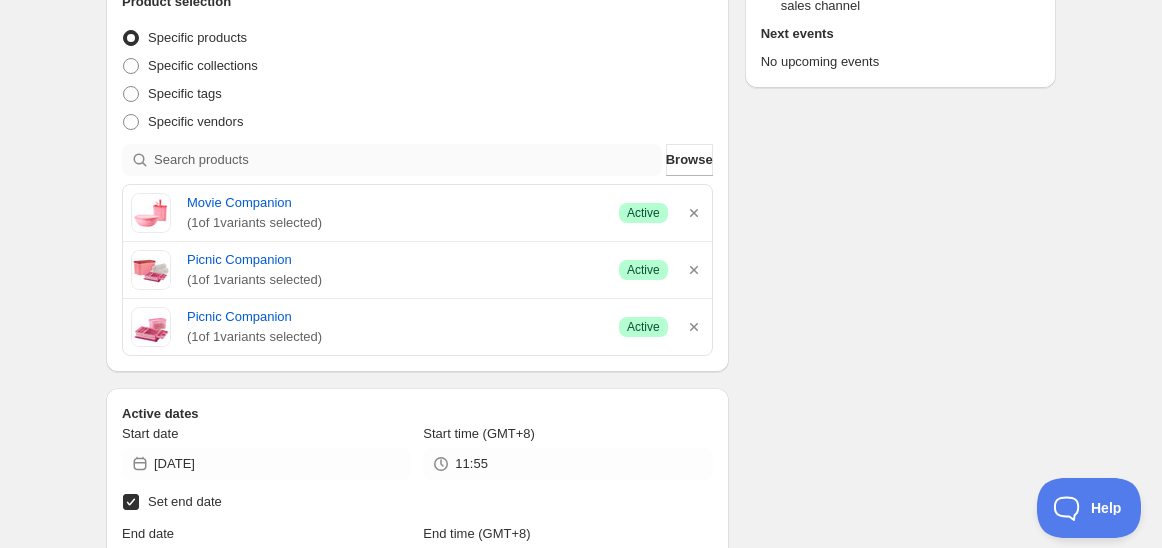 scroll, scrollTop: 444, scrollLeft: 0, axis: vertical 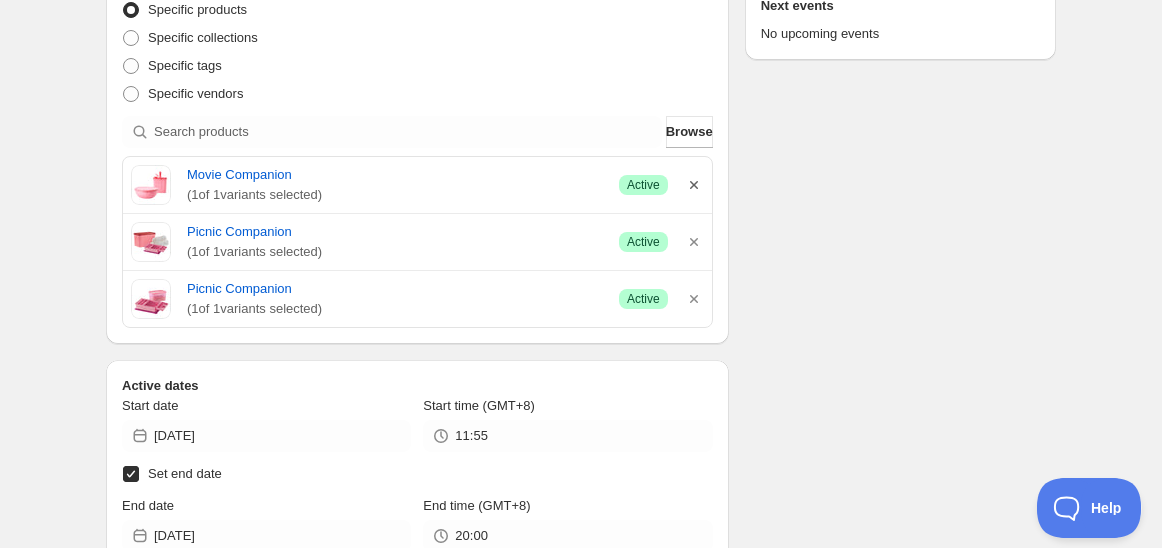 type on "Schedule for C7K25" 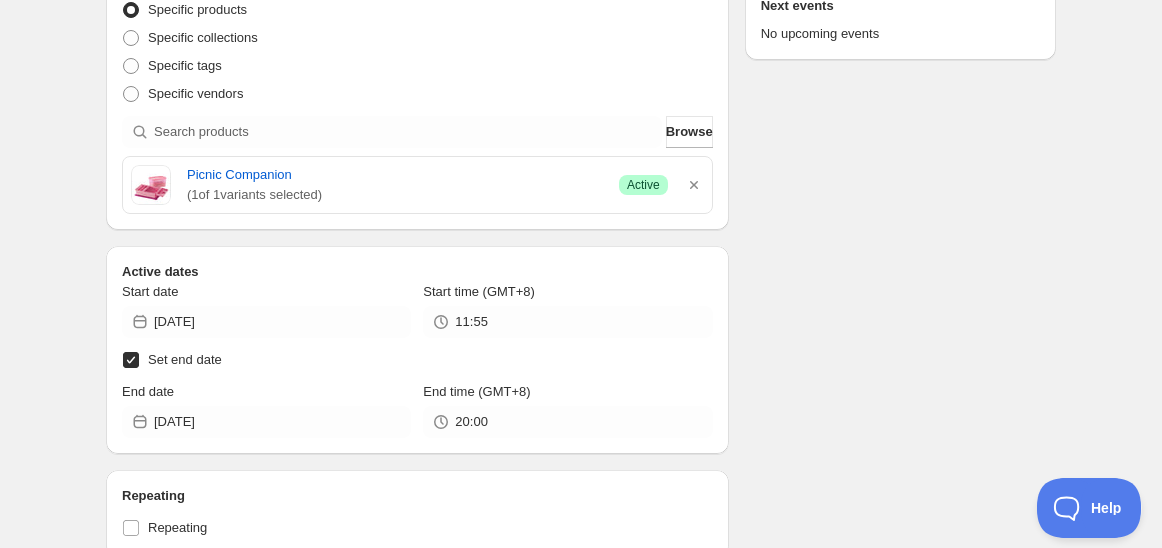 click 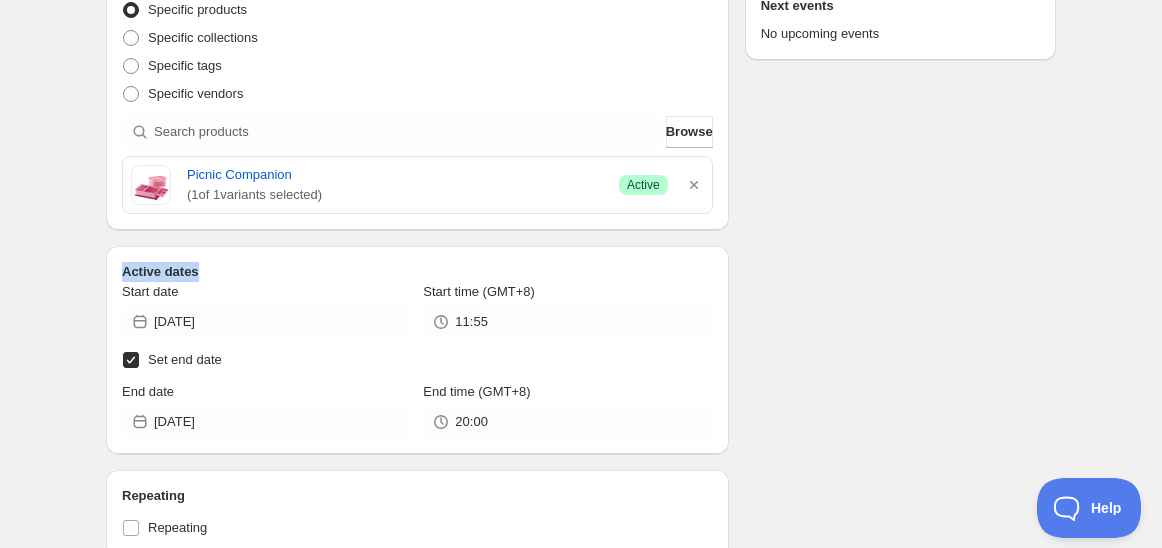 click on "Schedule name Schedule for C7K25 Your customers won't see this Action Action Publish product(s) Products will be published on the start date Unpublish product(s) Products will be unpublished on the start date Product selection Entity type Specific products Specific collections Specific tags Specific vendors Browse Picnic Companion ( 1  of   1  variants selected) Success Active Active dates Start date [DATE] Start time (GMT+8) 11:55 Set end date End date [DATE] End time (GMT+8) 20:00 Repeating Repeating Ok Cancel Every 1 Date range Days Weeks Months Years Days Ends Never On specific date After a number of occurances Tags Add/remove tags to products for the duration of the schedule Tag type Add tags at start of schedule, remove at end Remove tags at start of schedule, add at end Tags testing Countdown timer Show a countdown timer on the product page Open theme editor Anything else? Sales channel Add/remove products from online store sales channel Ignore products with status Ignore archived products" at bounding box center (417, 482) 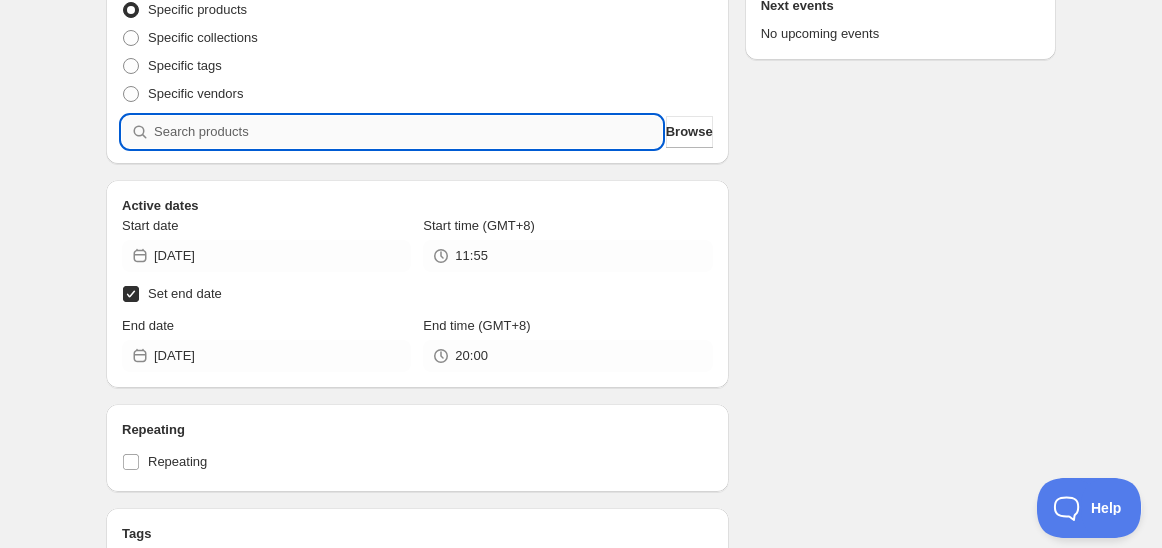 click at bounding box center [408, 132] 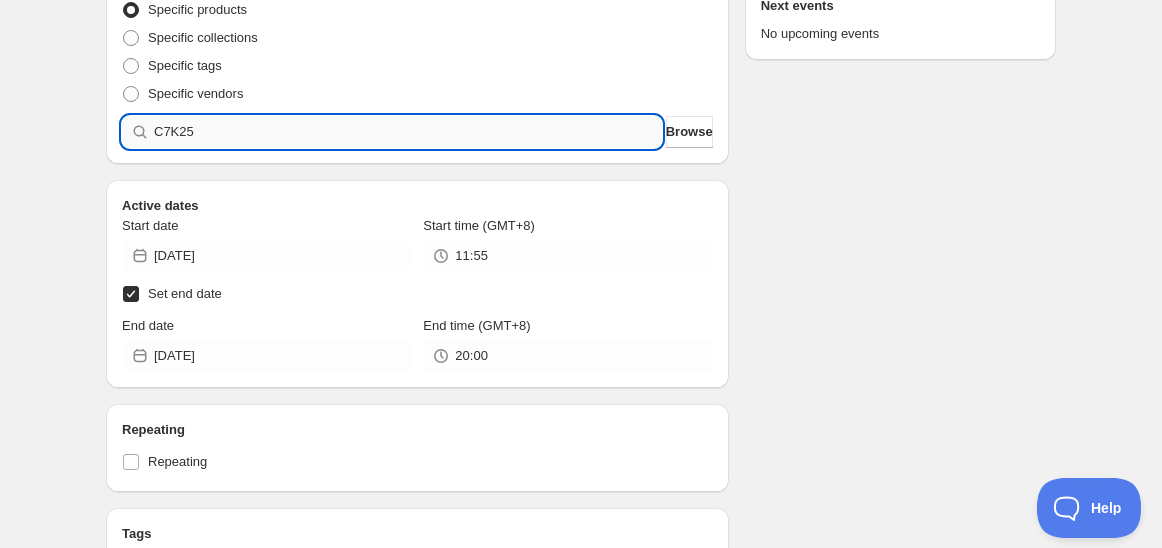type 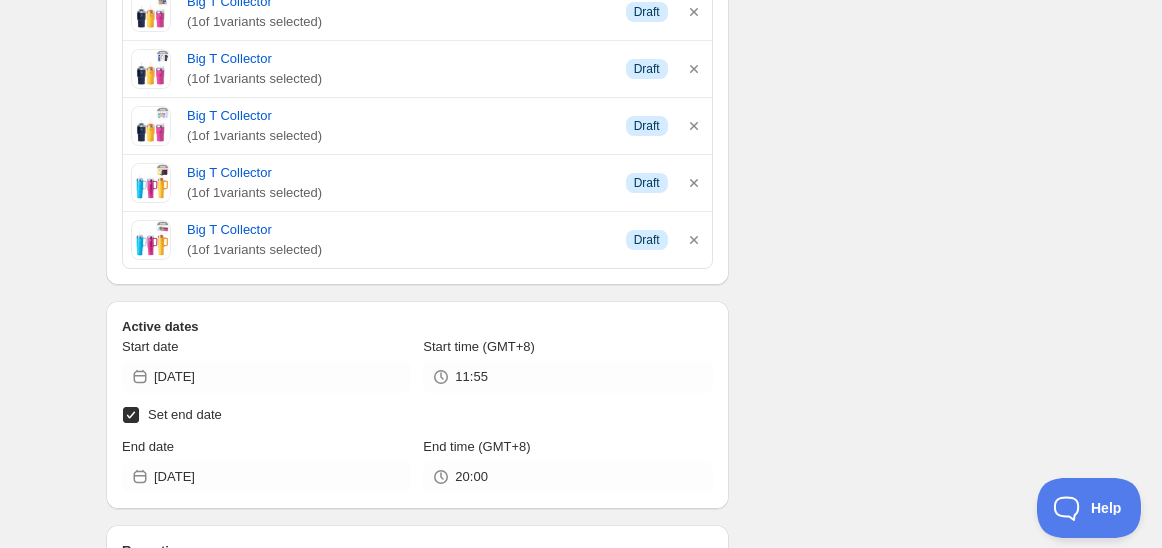 scroll, scrollTop: 777, scrollLeft: 0, axis: vertical 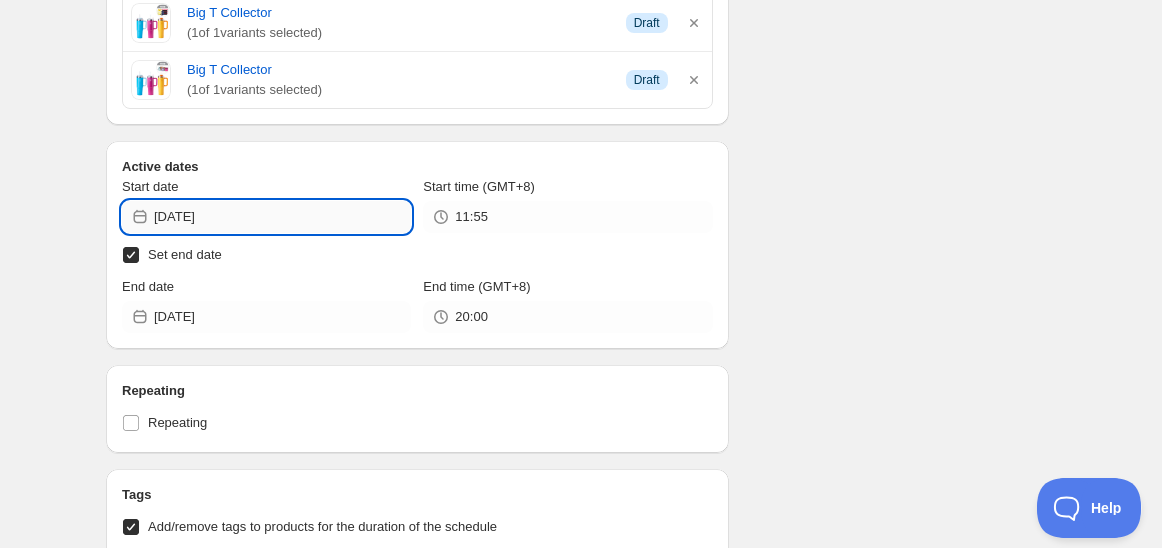 click on "[DATE]" at bounding box center [282, 217] 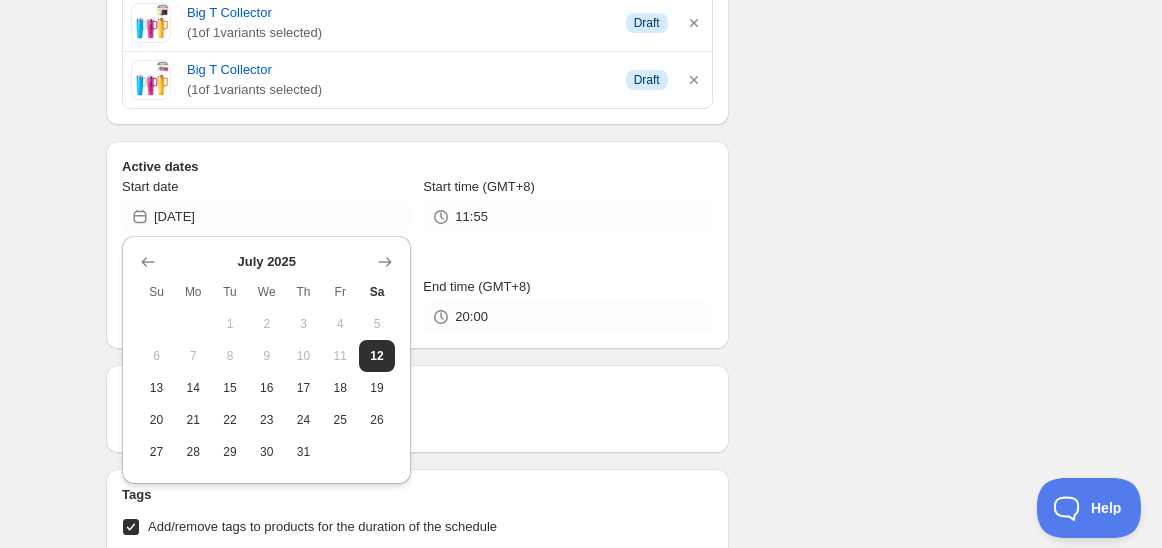 drag, startPoint x: 156, startPoint y: 385, endPoint x: 180, endPoint y: 367, distance: 30 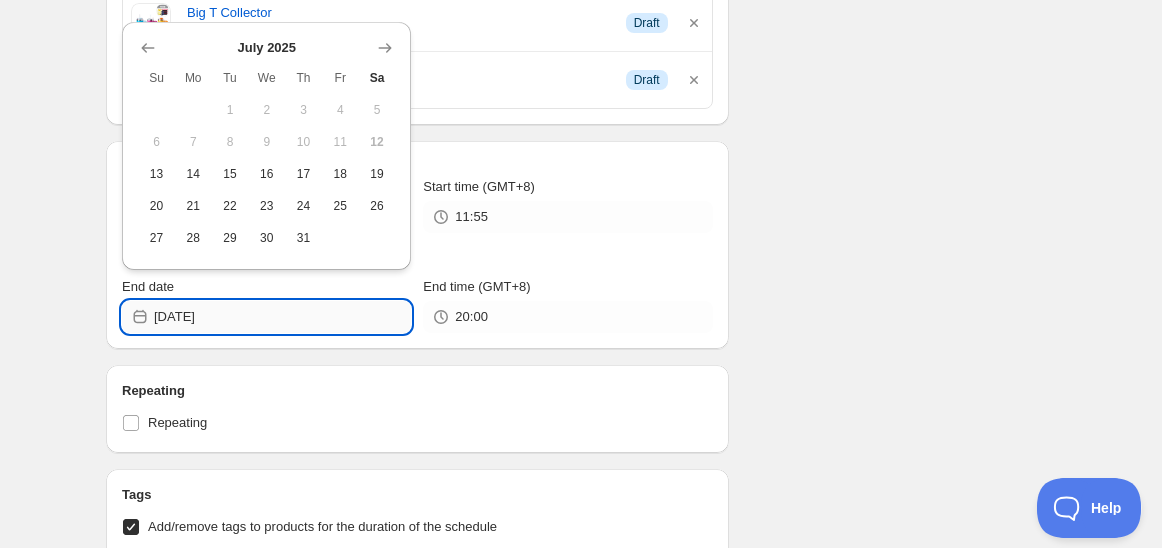 click on "[DATE]" at bounding box center (282, 317) 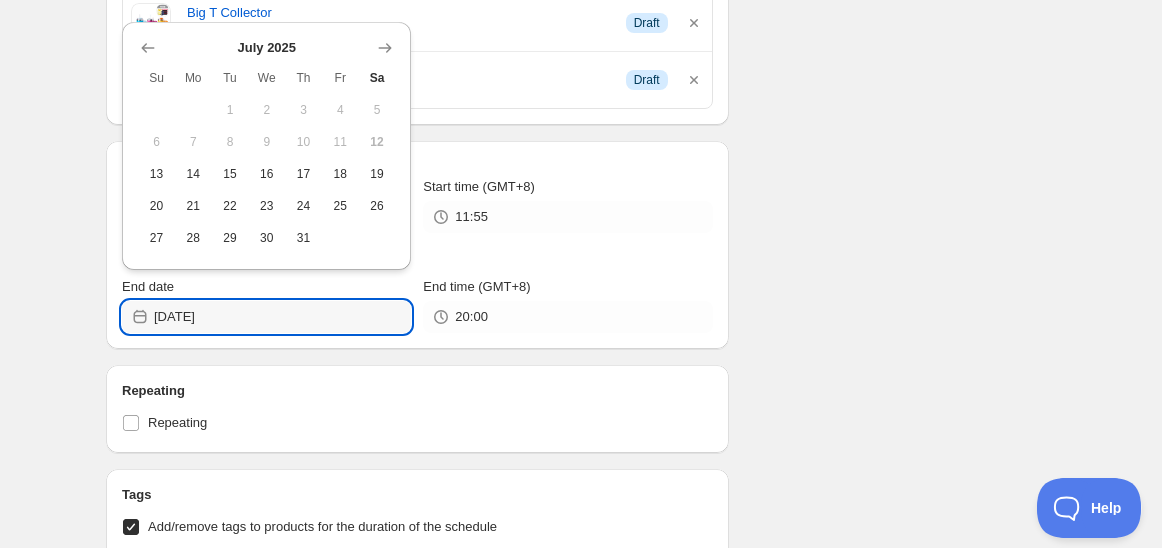 click on "13" at bounding box center (156, 174) 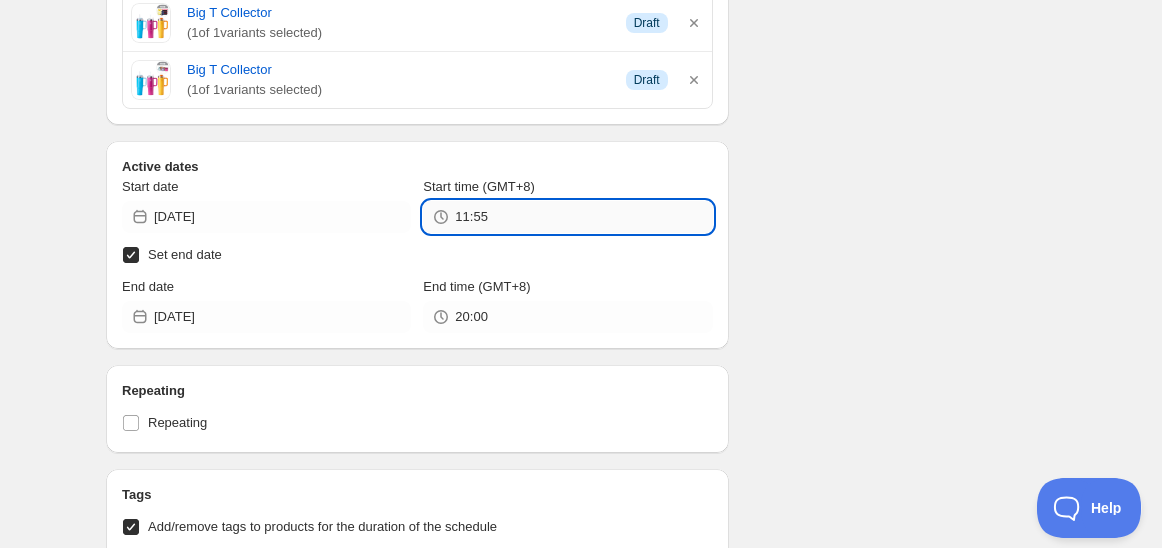 click on "11:55" at bounding box center [583, 217] 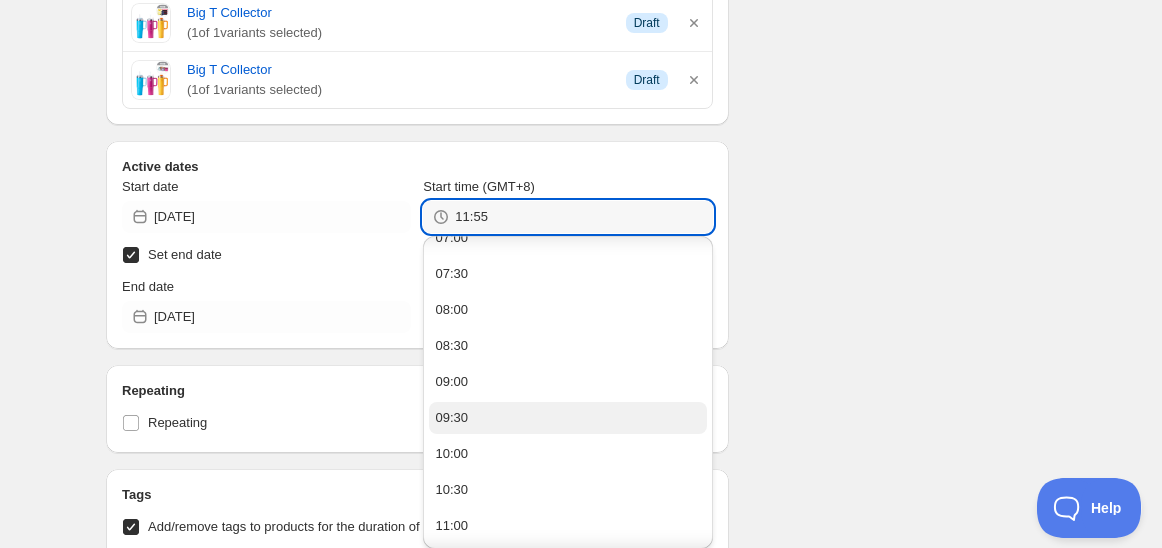 scroll, scrollTop: 555, scrollLeft: 0, axis: vertical 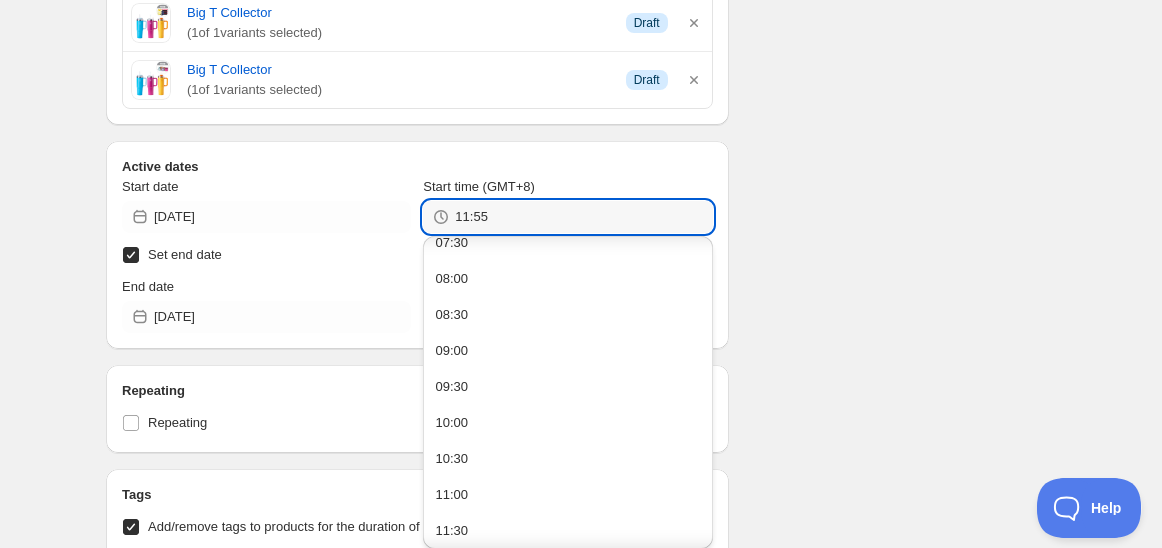 drag, startPoint x: 474, startPoint y: 356, endPoint x: 468, endPoint y: 342, distance: 15.231546 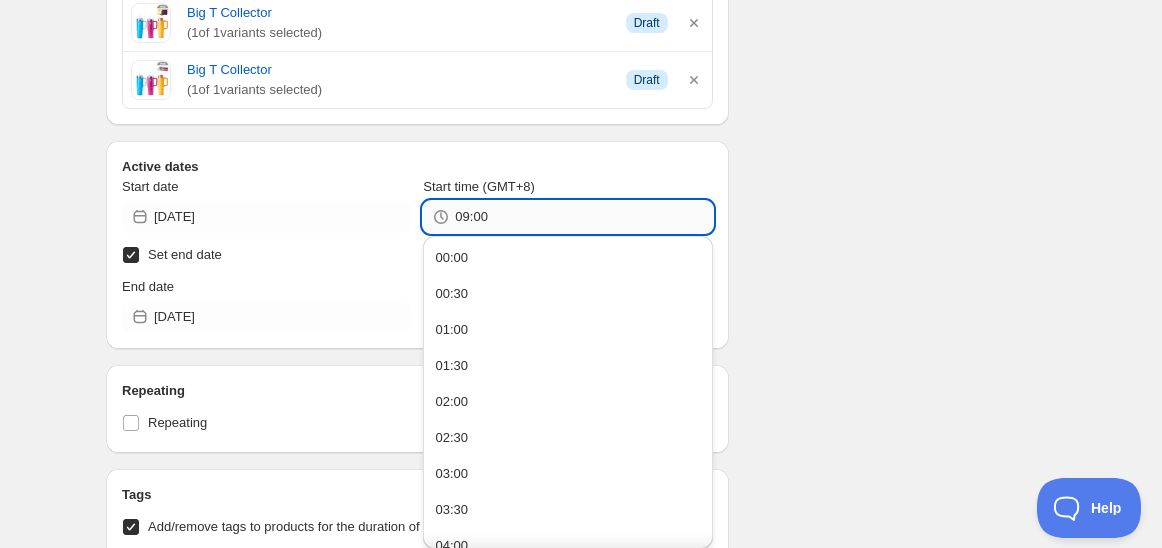 drag, startPoint x: 471, startPoint y: 216, endPoint x: 498, endPoint y: 215, distance: 27.018513 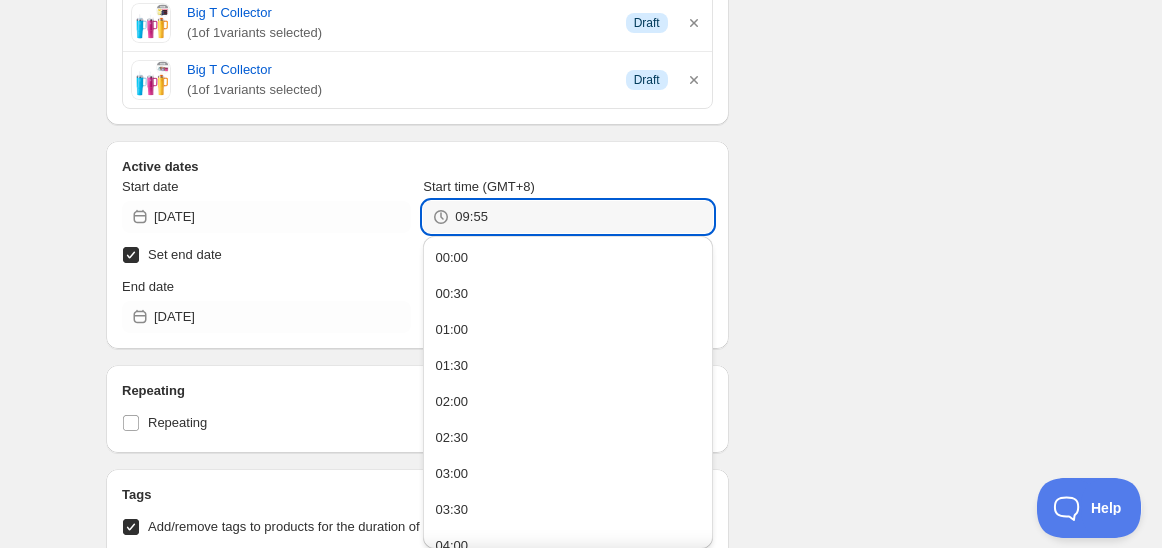type on "09:55" 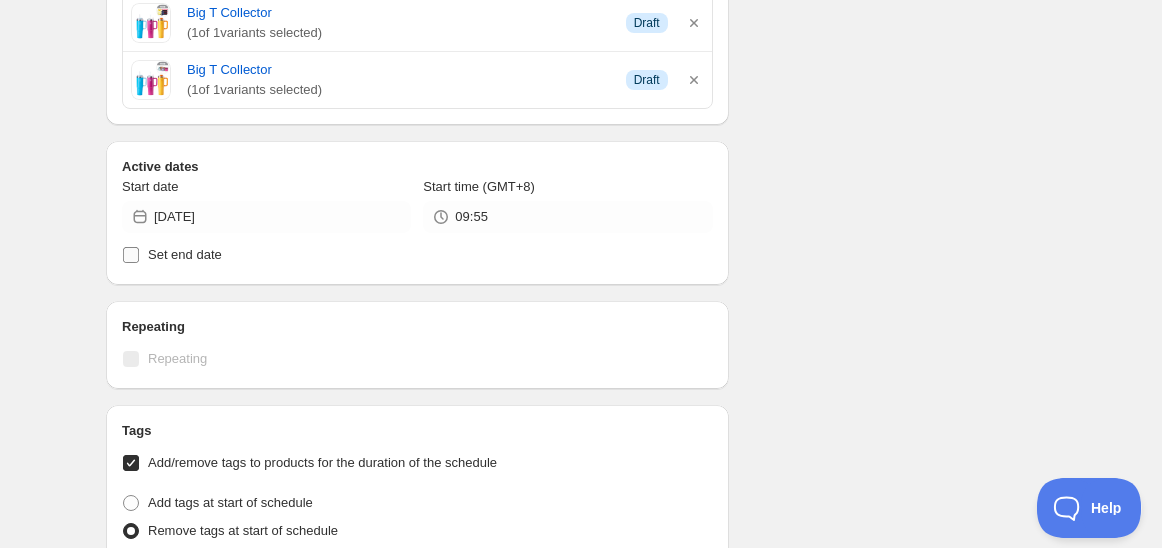 click on "Set end date" at bounding box center [417, 255] 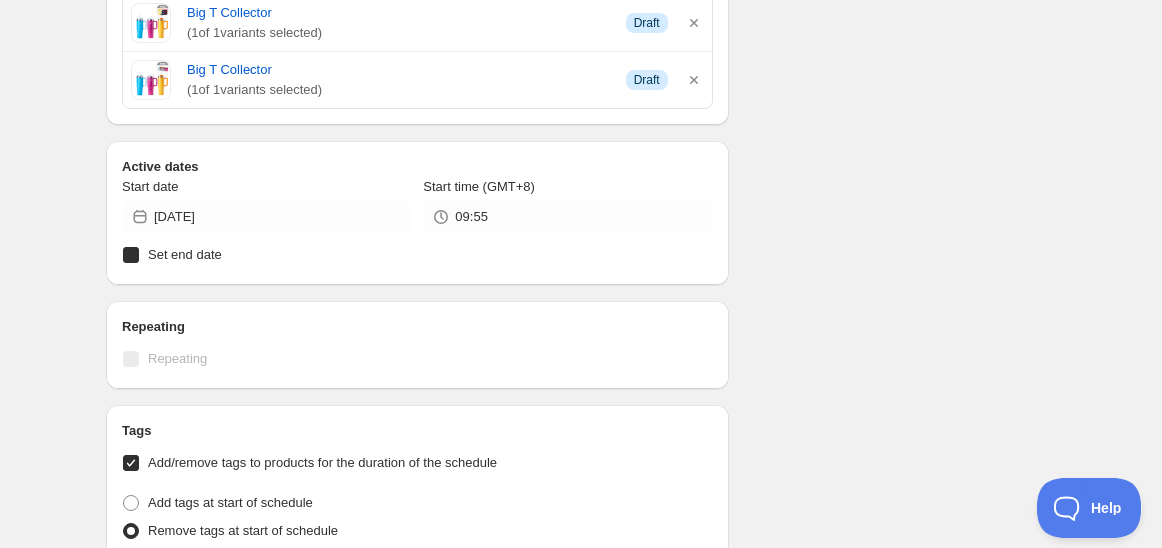checkbox on "true" 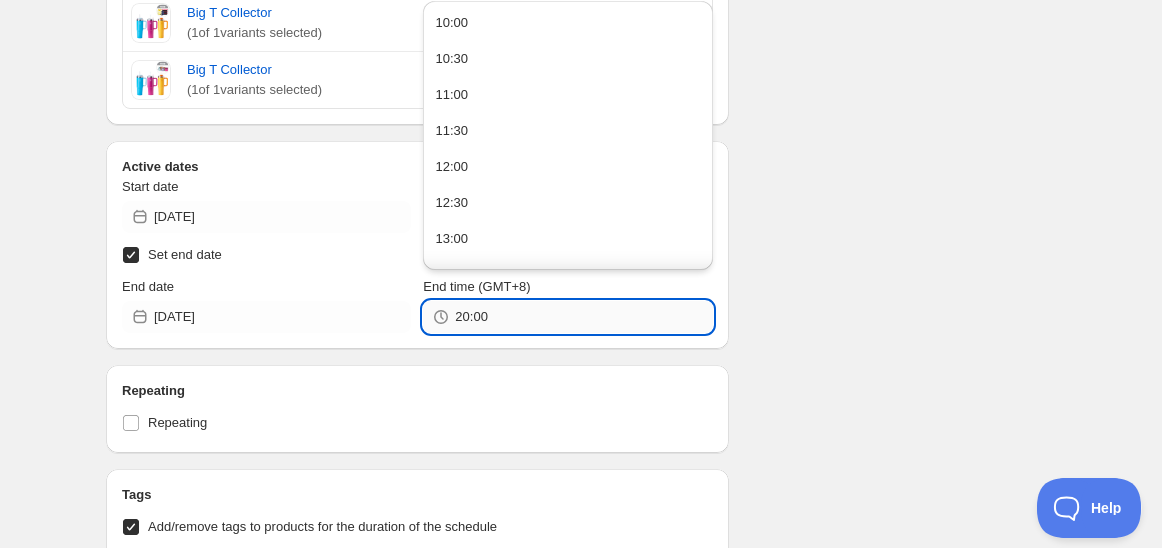 click on "20:00" at bounding box center [583, 317] 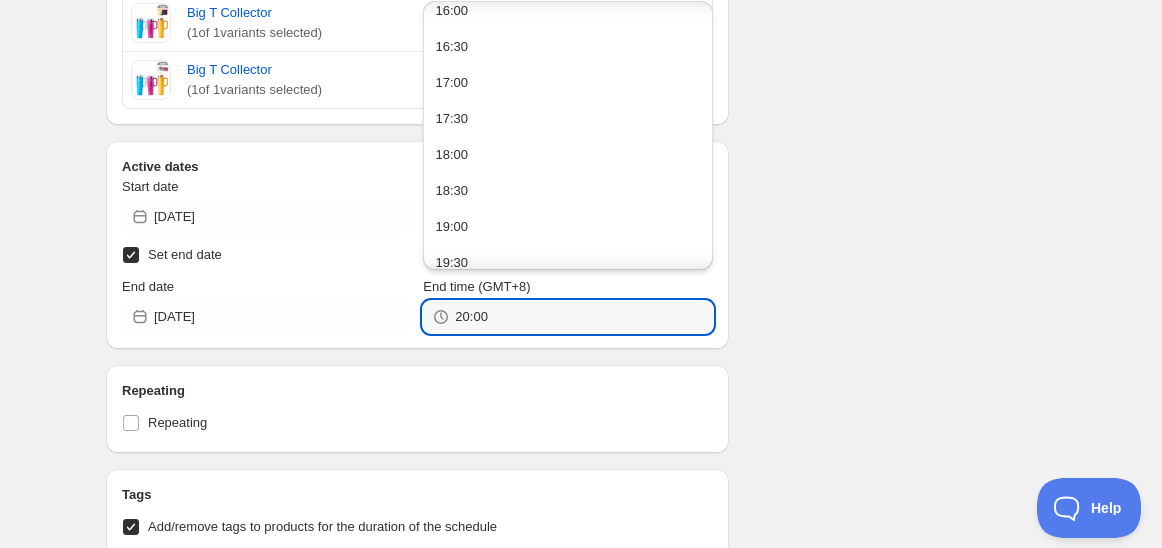 scroll, scrollTop: 745, scrollLeft: 0, axis: vertical 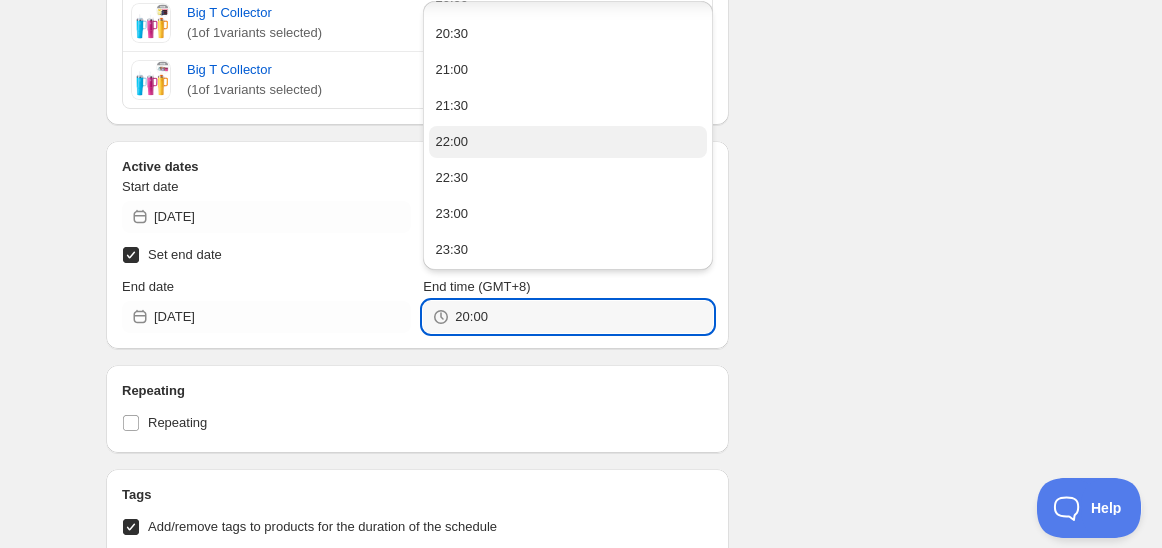 click on "22:00" at bounding box center (451, 142) 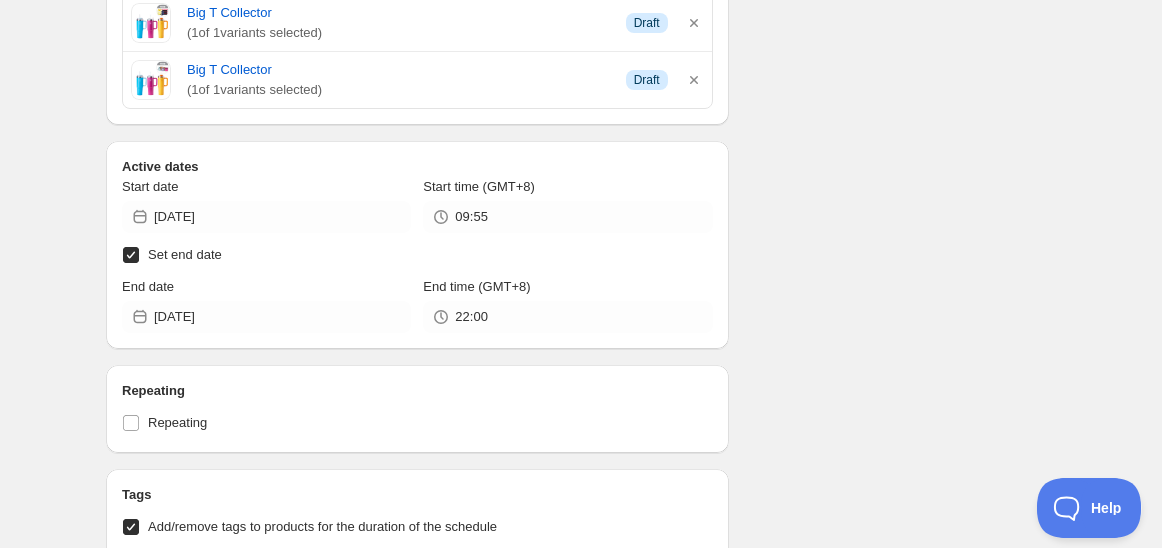 click on "Schedule name Schedule for C7K25 Your customers won't see this Action Action Publish product(s) Products will be published on the start date Unpublish product(s) Products will be unpublished on the start date Product selection Entity type Specific products Specific collections Specific tags Specific vendors Browse Big T Collector ( 1  of   1  variants selected) Info Draft Big T Collector ( 1  of   1  variants selected) Info Draft Big T Collector ( 1  of   1  variants selected) Info Draft Big T Collector ( 1  of   1  variants selected) Info Draft Big T Collector ( 1  of   1  variants selected) Info Draft Active dates Start date [DATE] Start time (GMT+8) 09:55 Set end date End date [DATE] End time (GMT+8) 22:00 Repeating Repeating Ok Cancel Every 1 Date range Days Weeks Months Years Days Ends Never On specific date After a number of occurances Tags Add/remove tags to products for the duration of the schedule Tag type Add tags at start of schedule, remove at end Tags testing Countdown timer Sales channel" at bounding box center [573, 278] 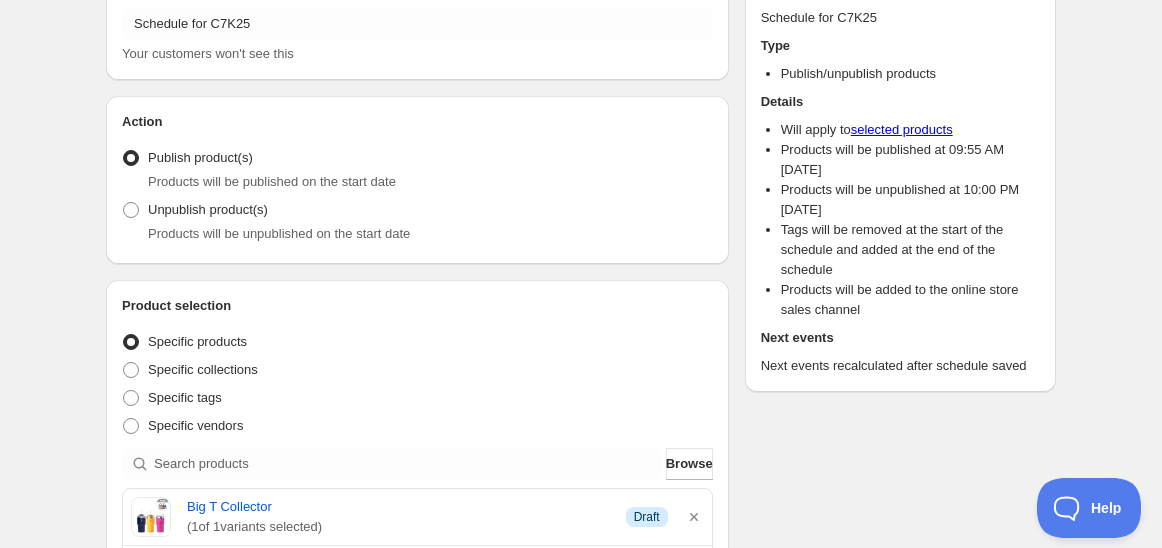 scroll, scrollTop: 0, scrollLeft: 0, axis: both 